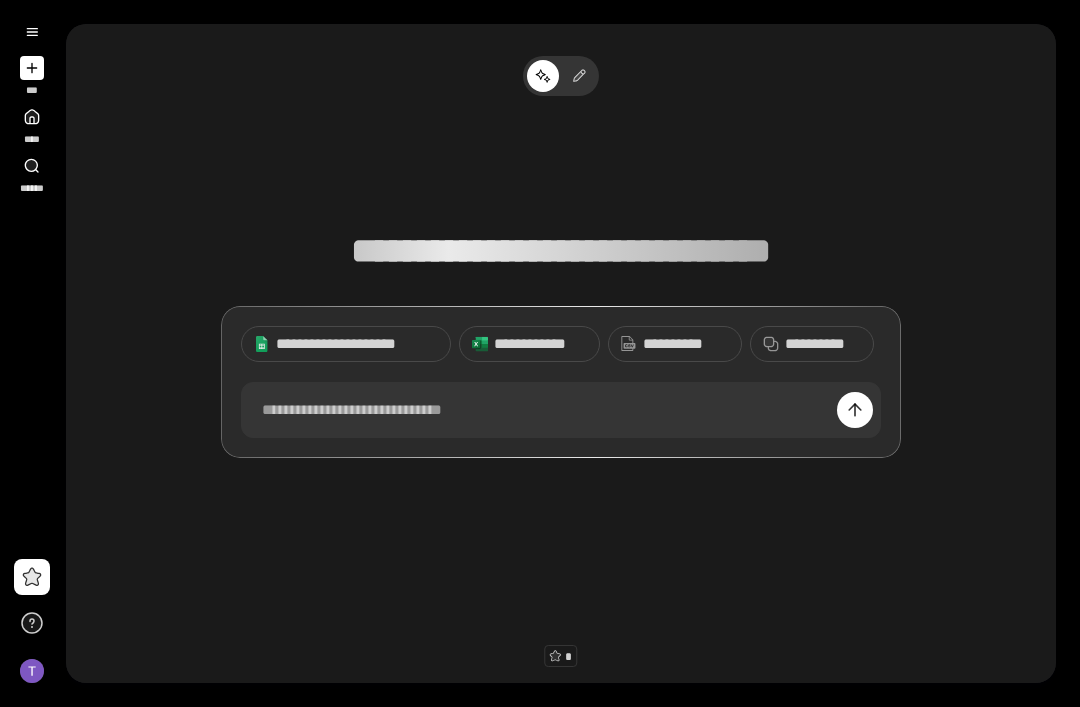 scroll, scrollTop: 0, scrollLeft: 0, axis: both 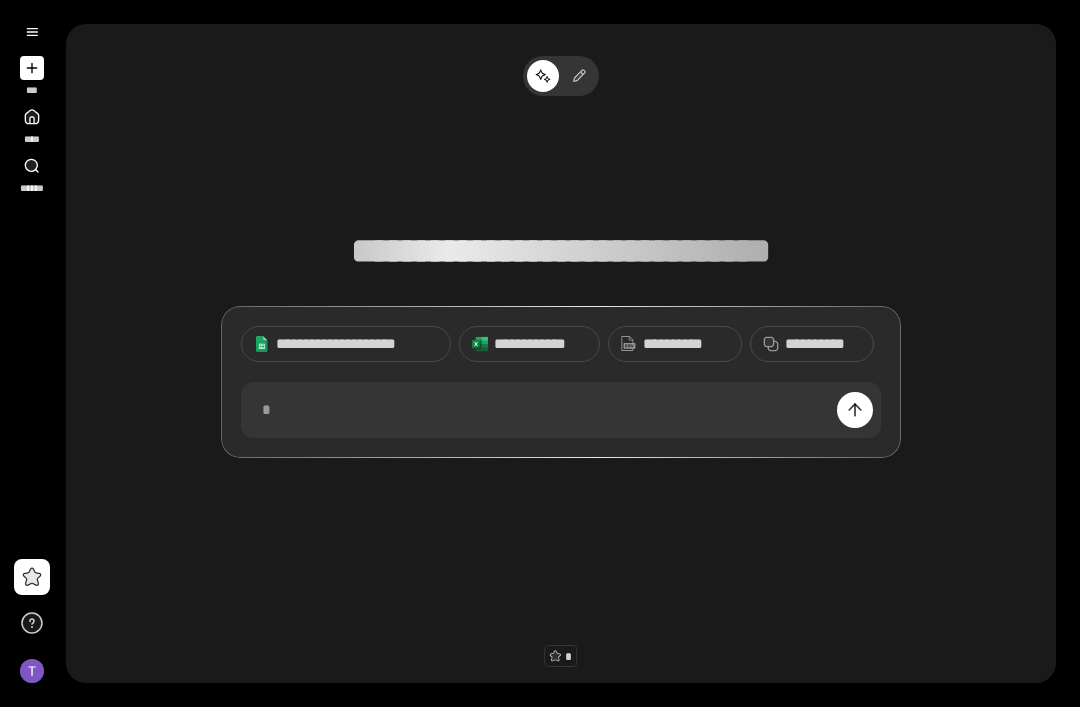 click 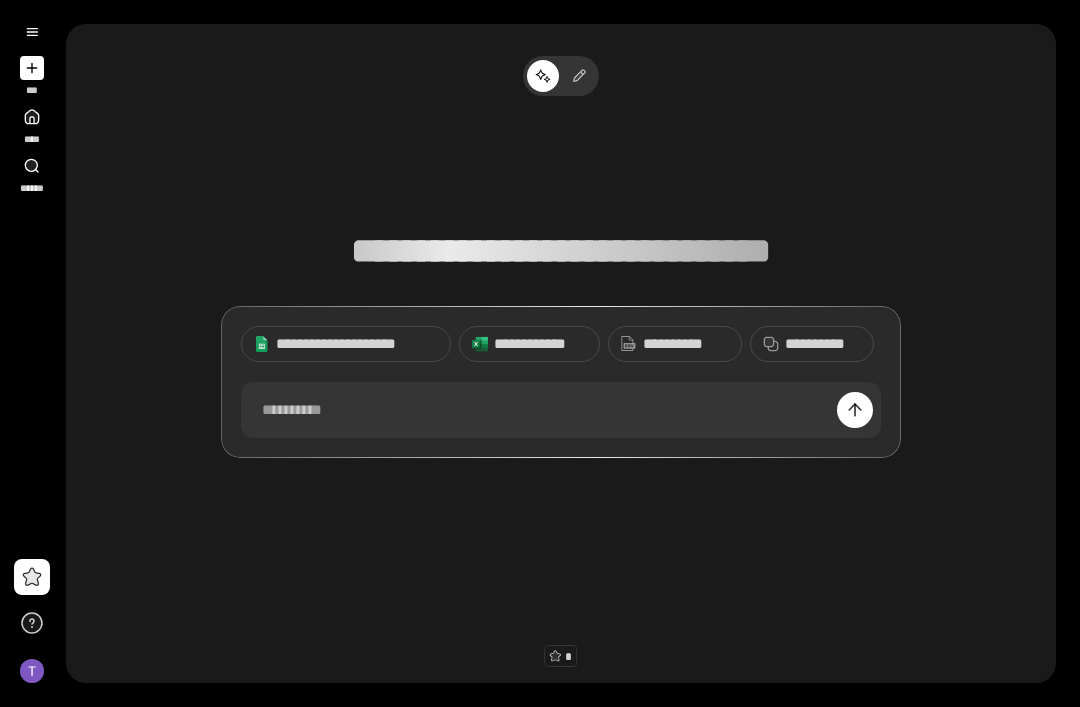 click at bounding box center (32, 68) 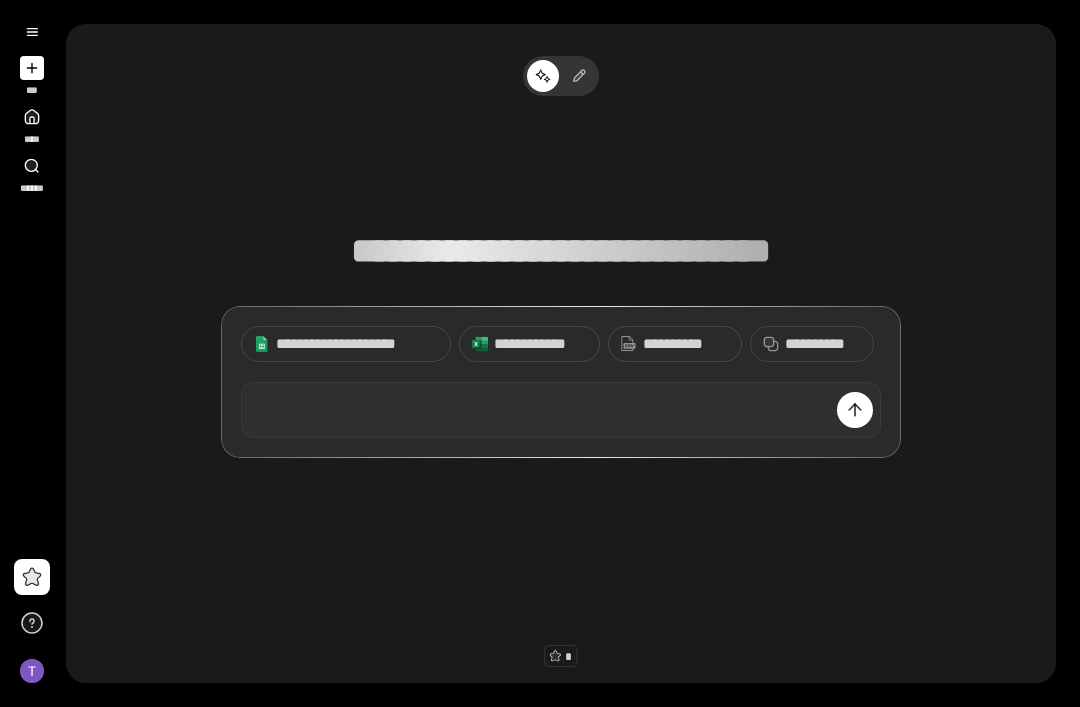 click at bounding box center (561, 410) 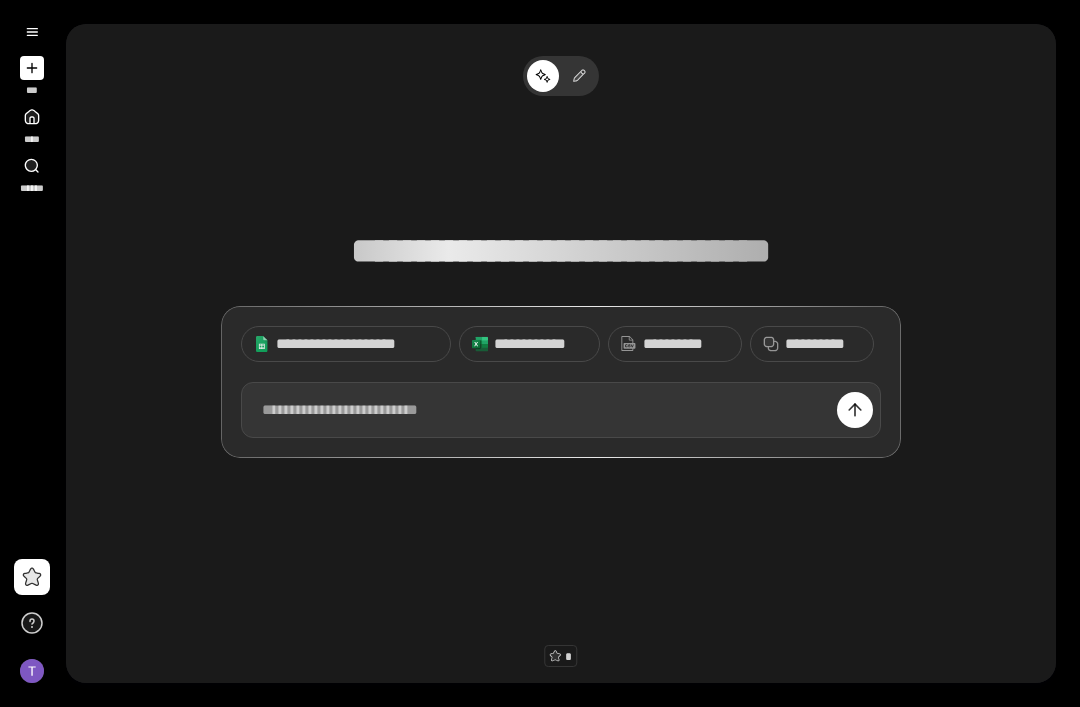 click at bounding box center [561, 410] 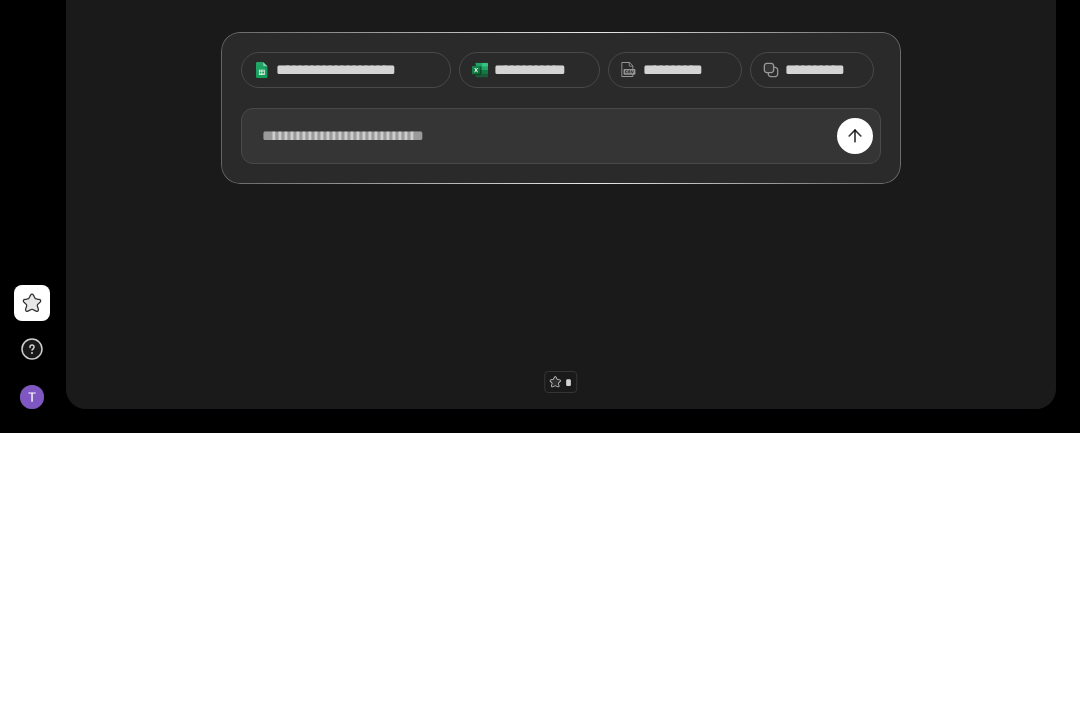 paste 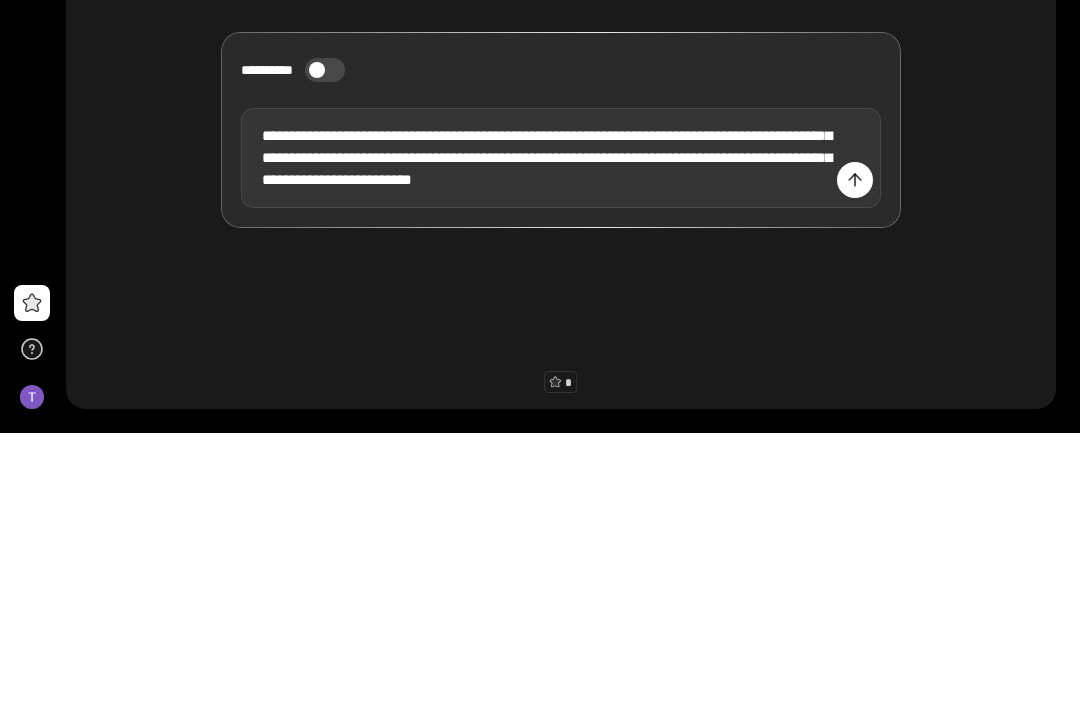 type 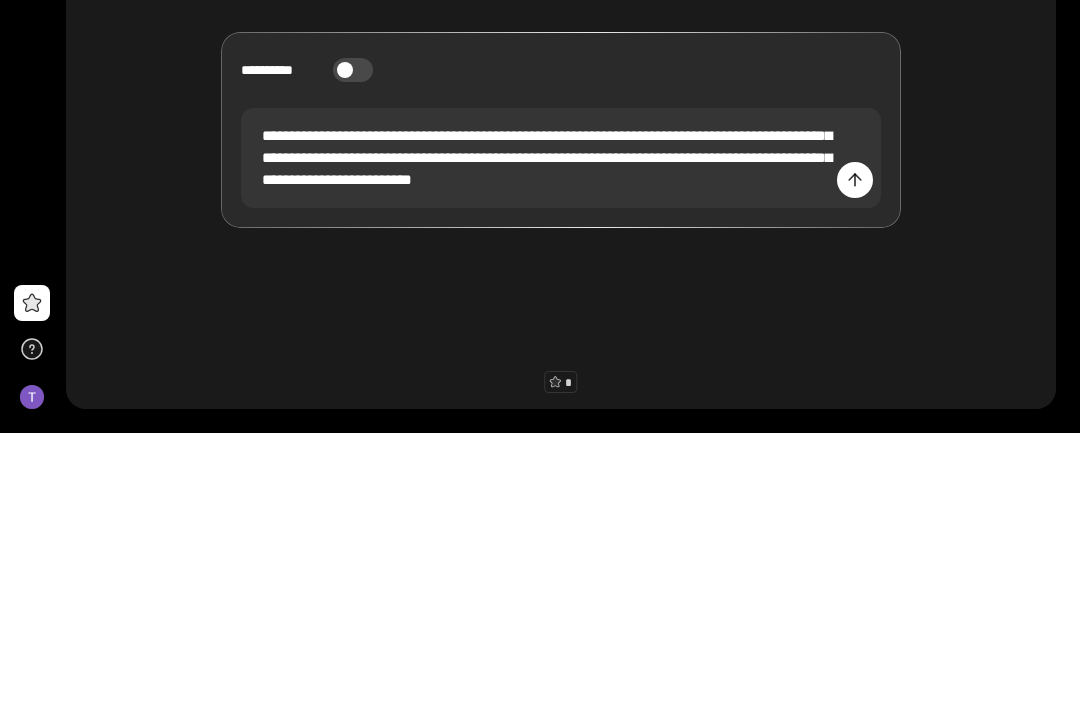 click at bounding box center [855, 454] 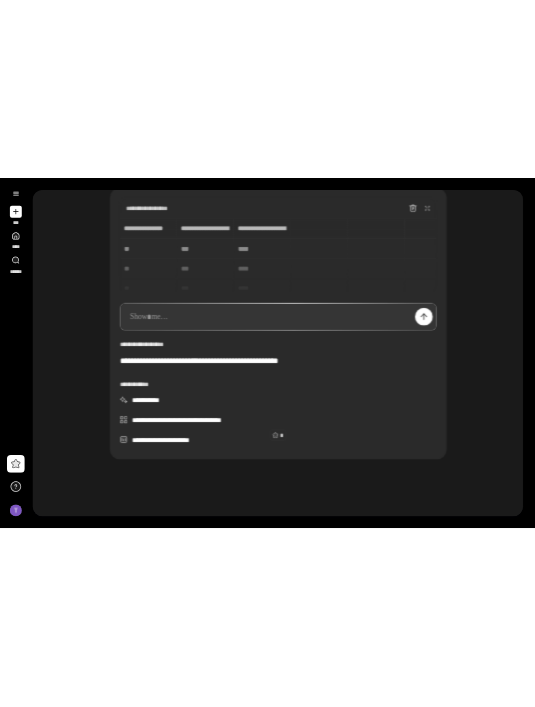 scroll, scrollTop: 139, scrollLeft: 0, axis: vertical 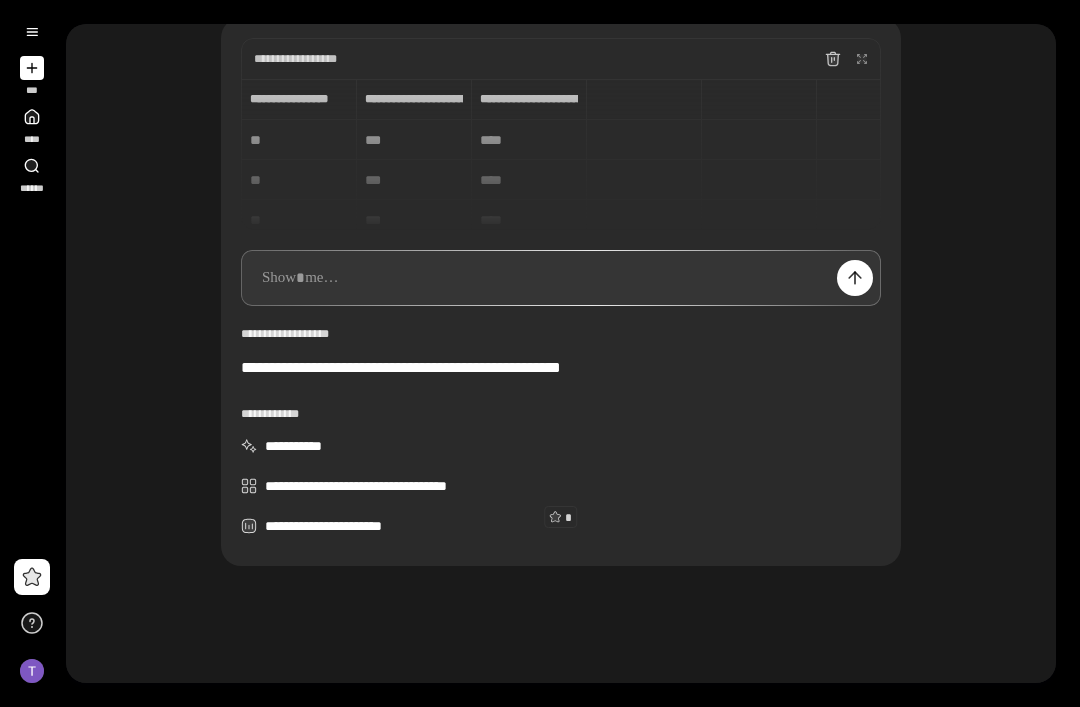 click at bounding box center (855, 278) 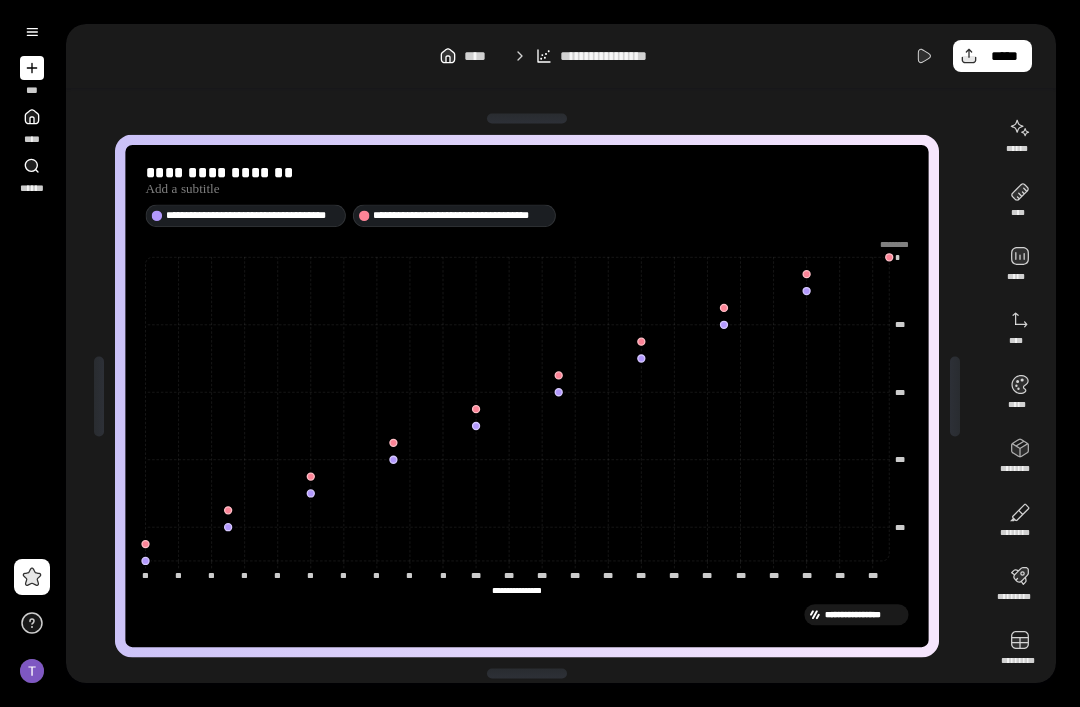 click on "**********" at bounding box center [621, 56] 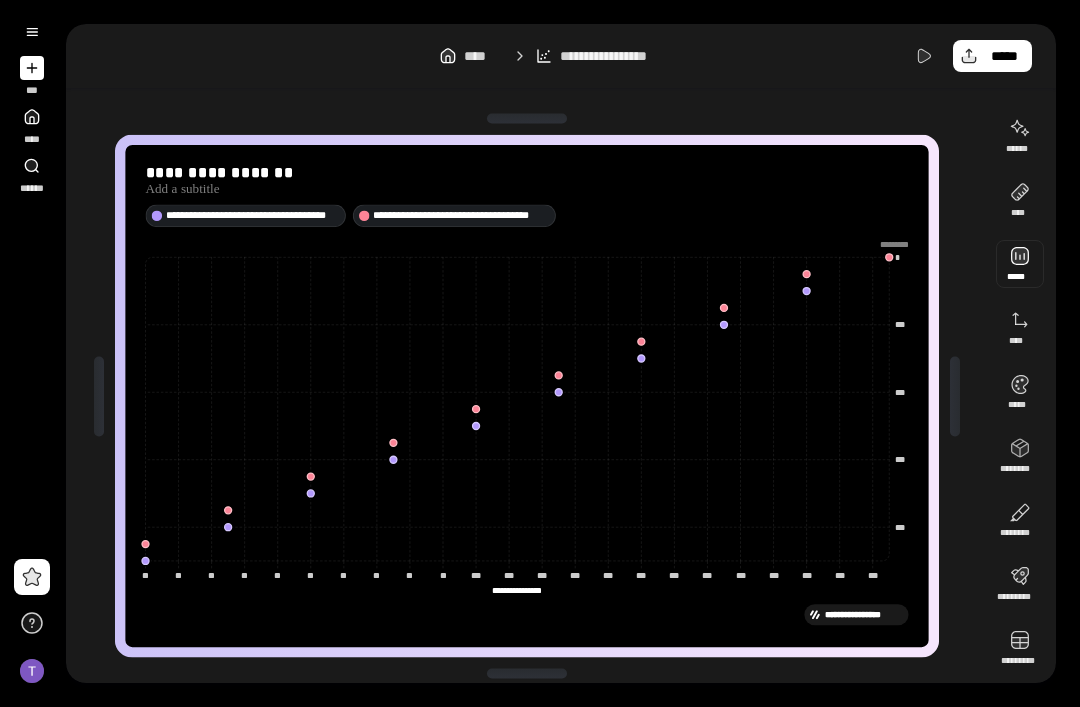 click at bounding box center [1020, 264] 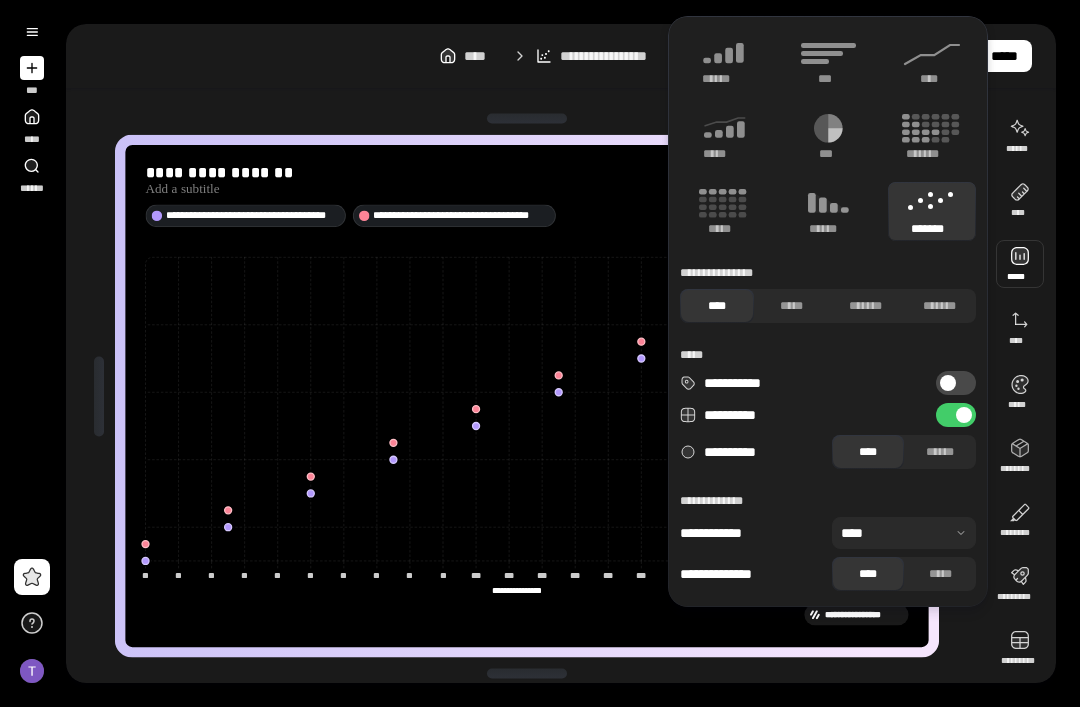 click 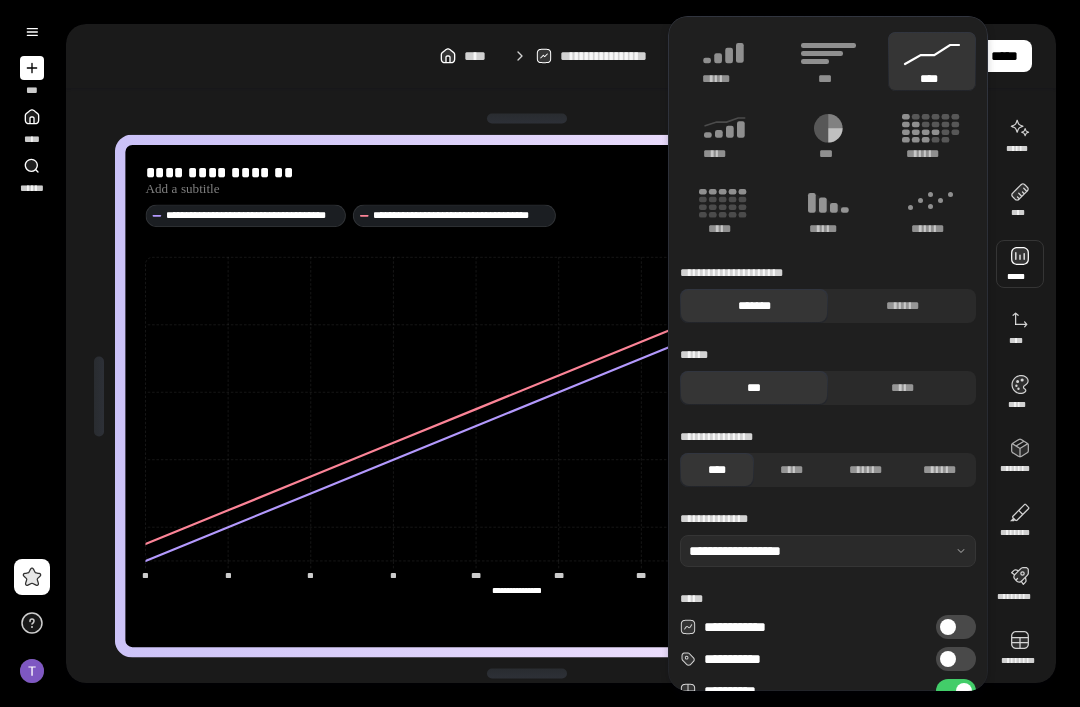 click 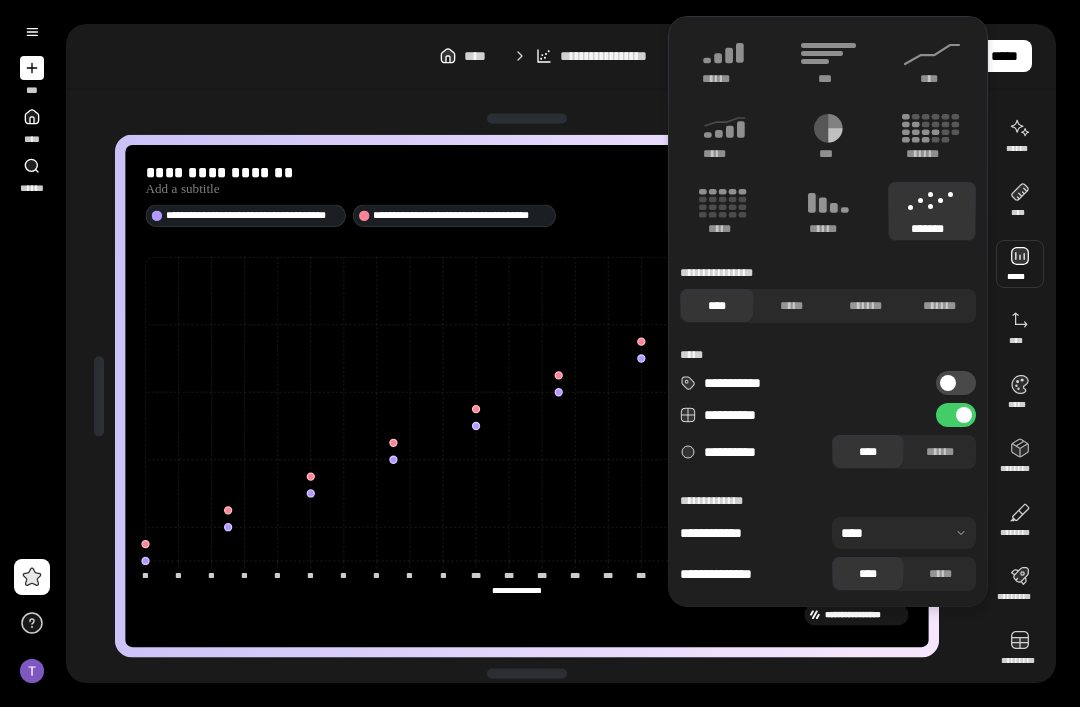 click 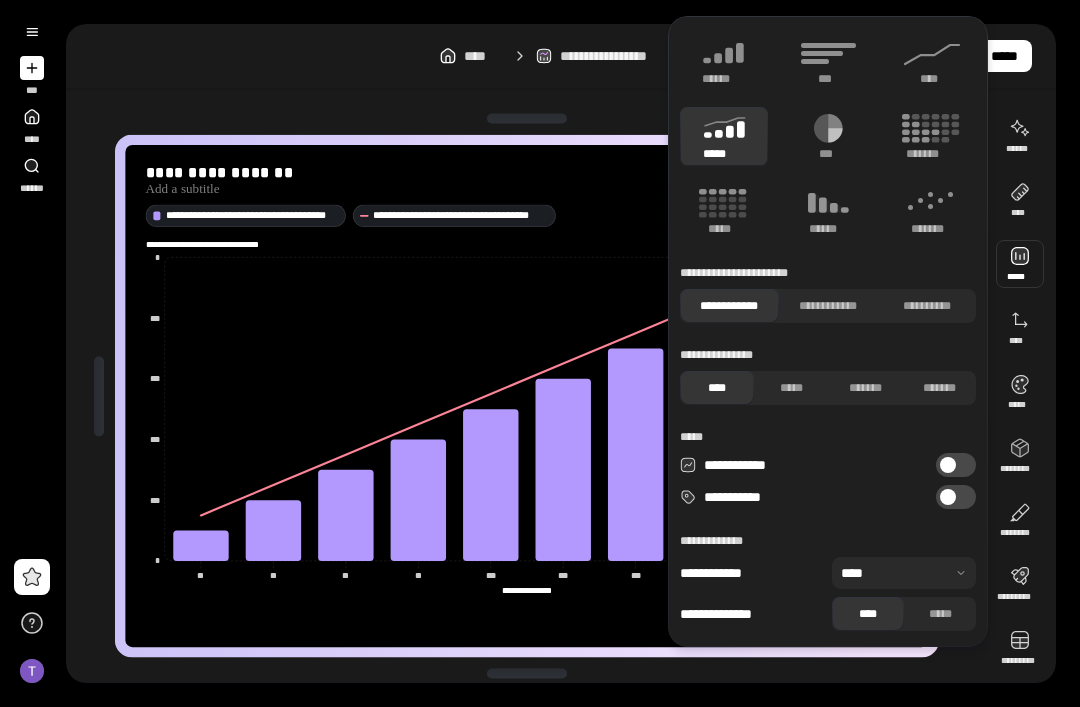 click 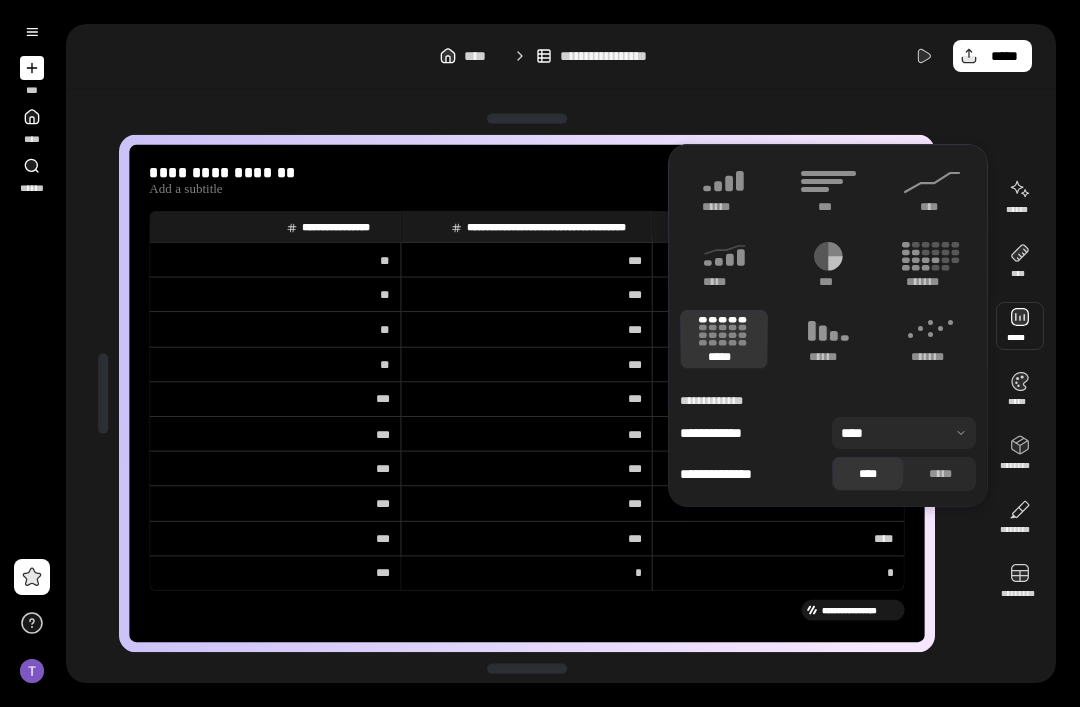 click 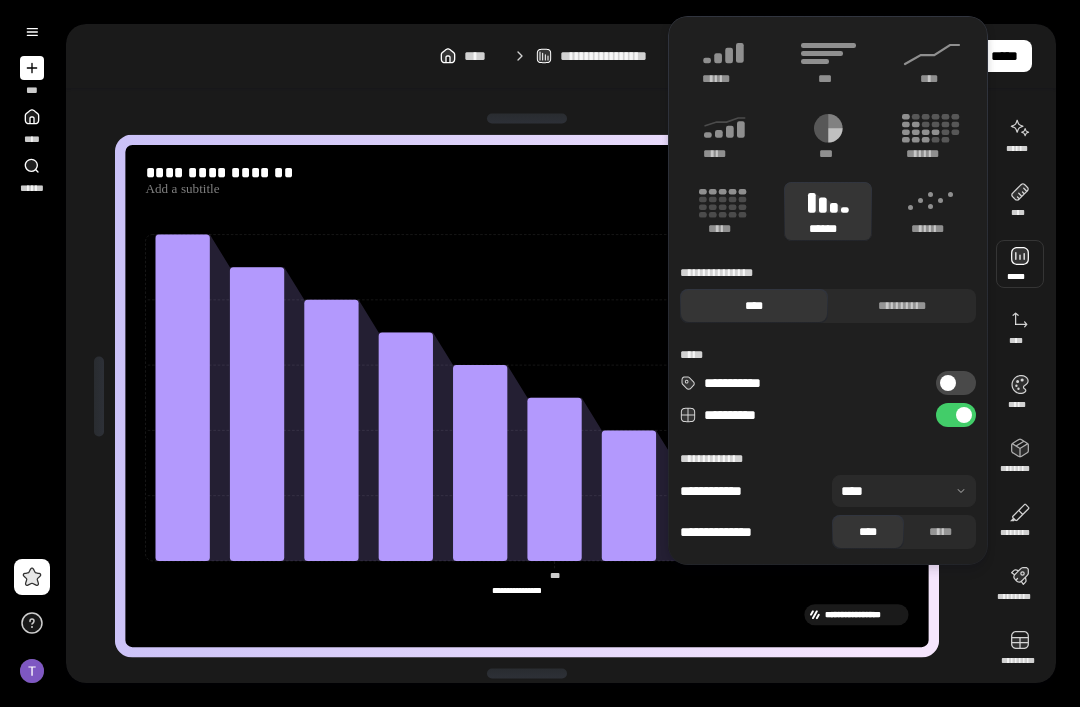click 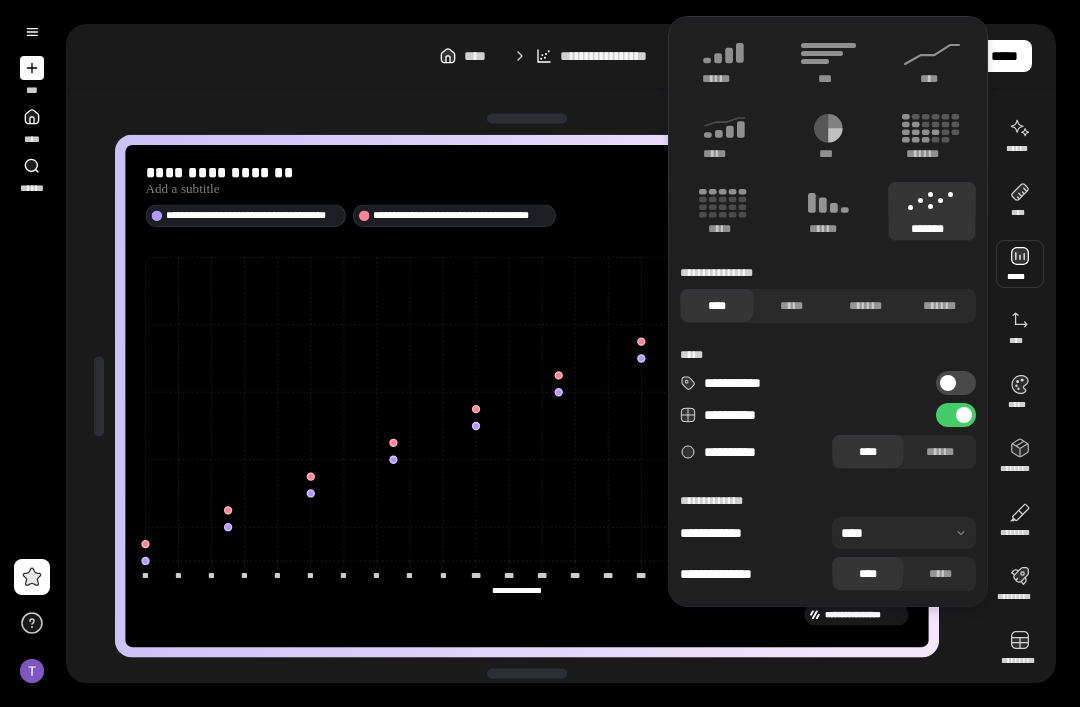 click on "*****" at bounding box center (791, 306) 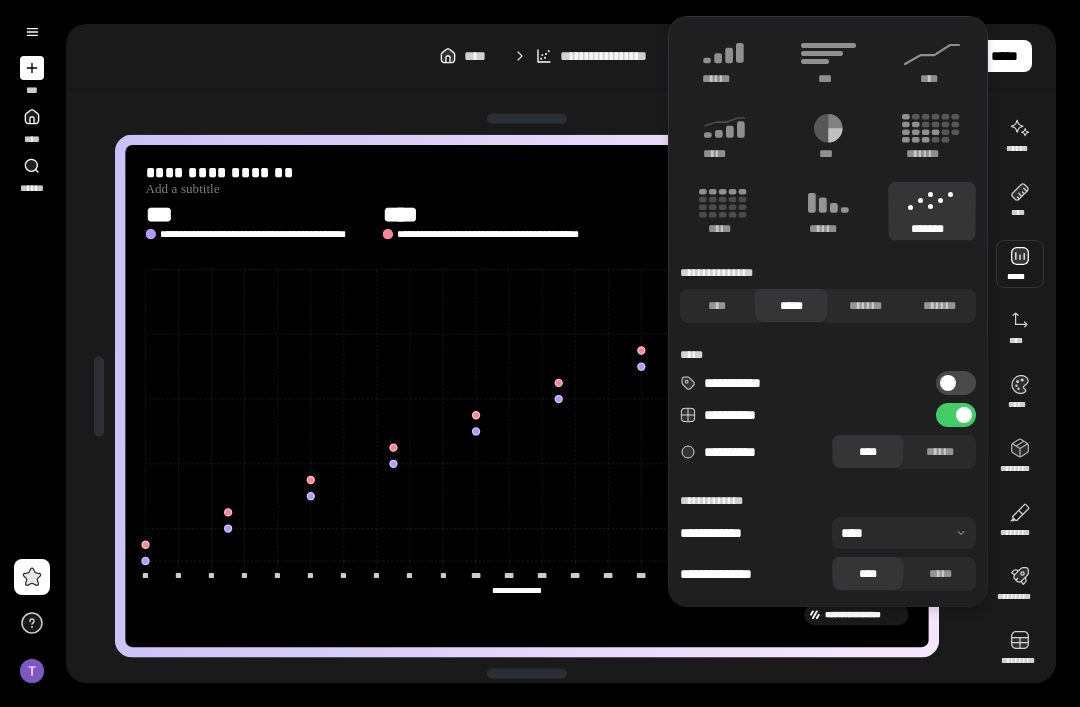 click on "*******" at bounding box center (865, 306) 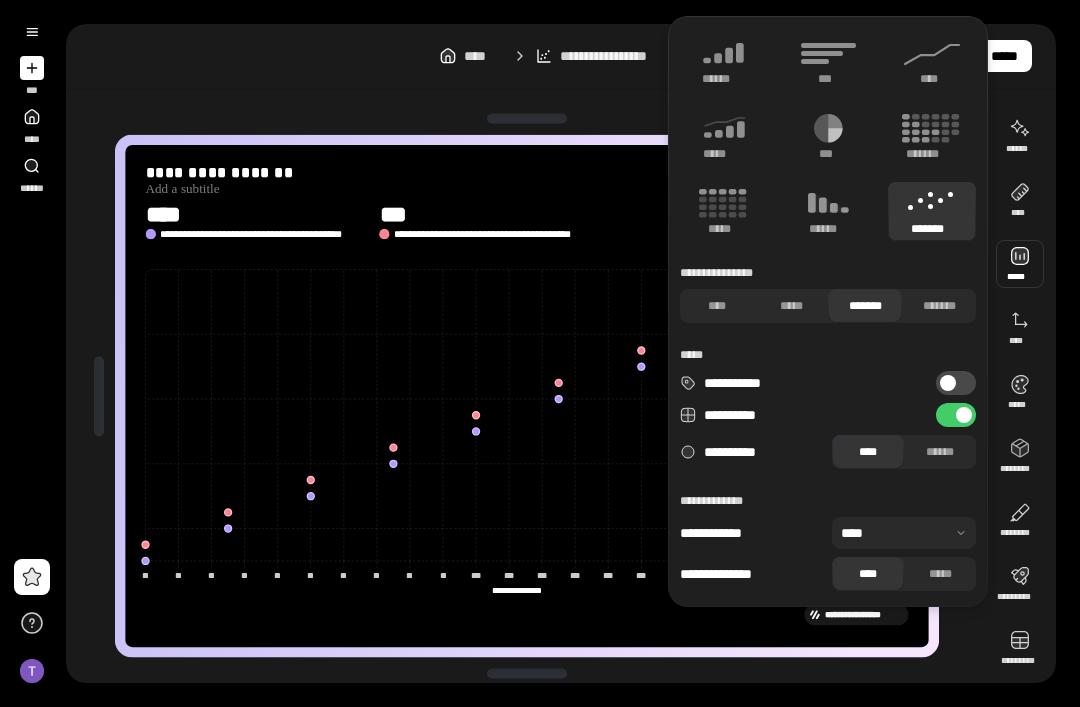 click on "*******" at bounding box center [939, 306] 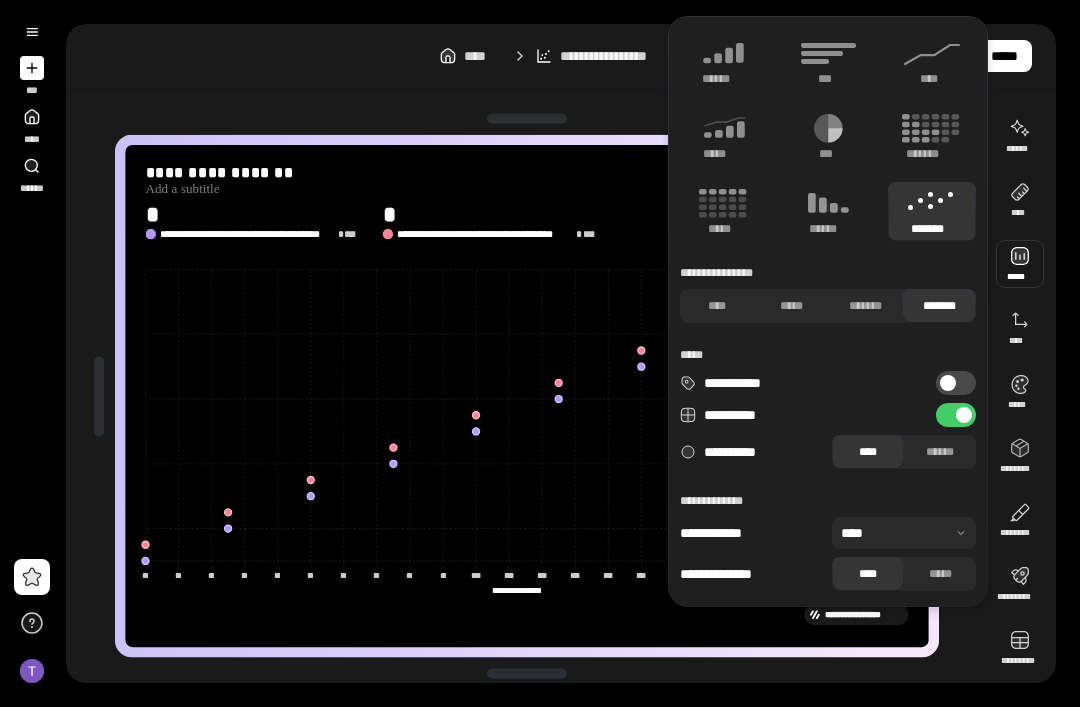 click on "****" at bounding box center (717, 306) 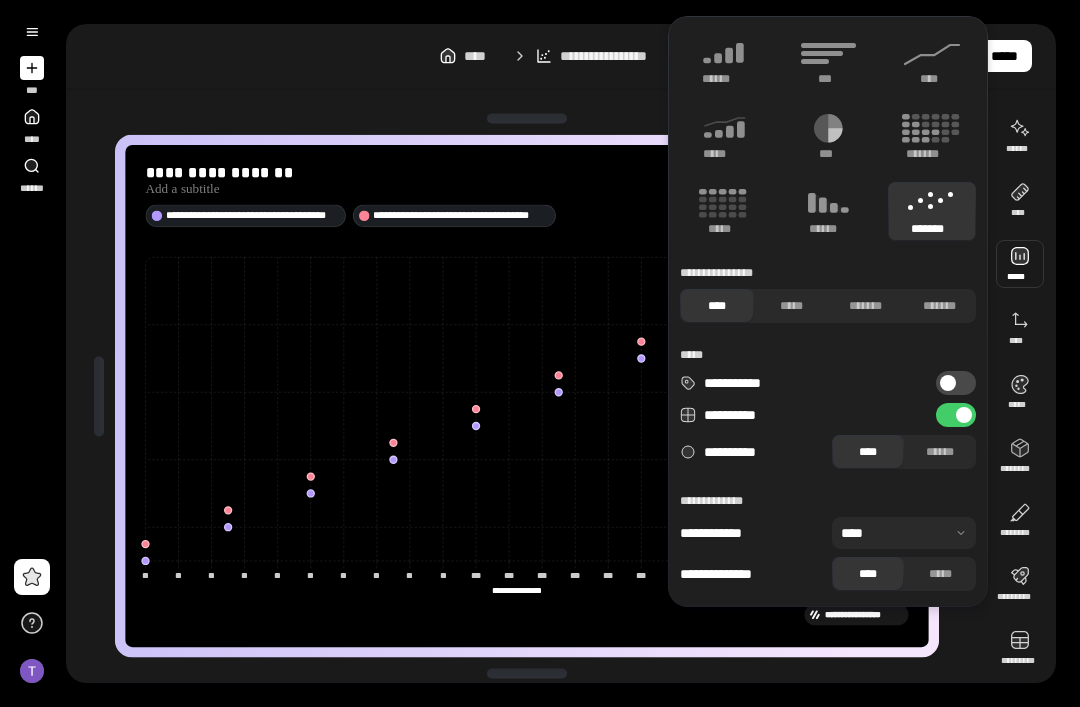 click 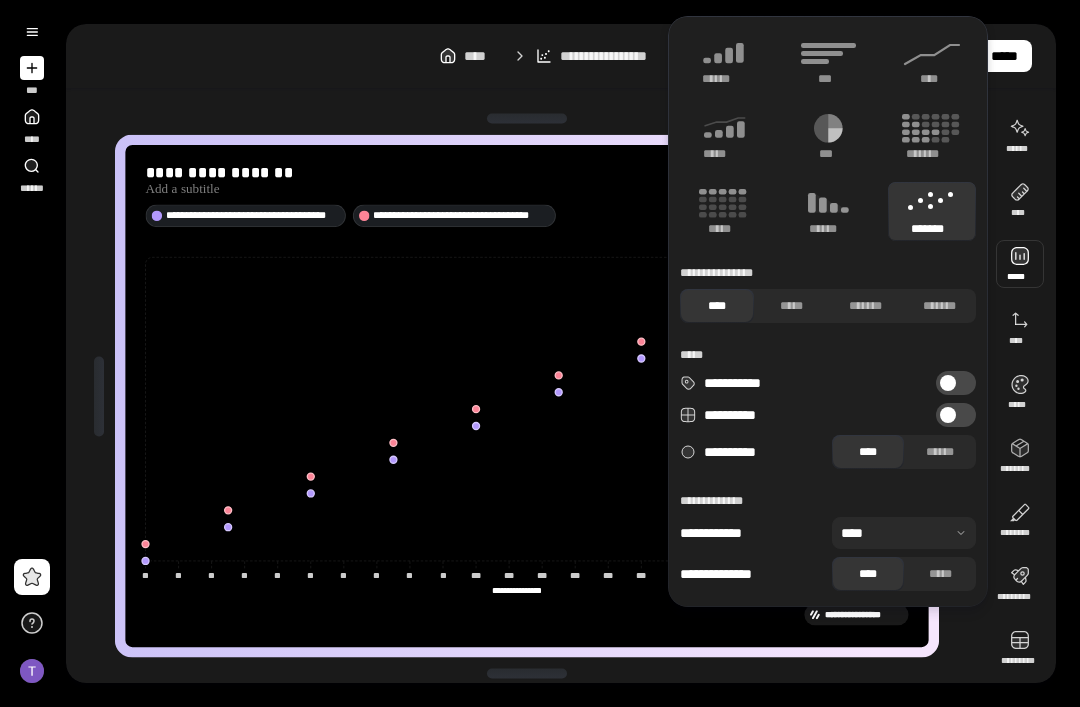 click on "**********" at bounding box center (956, 415) 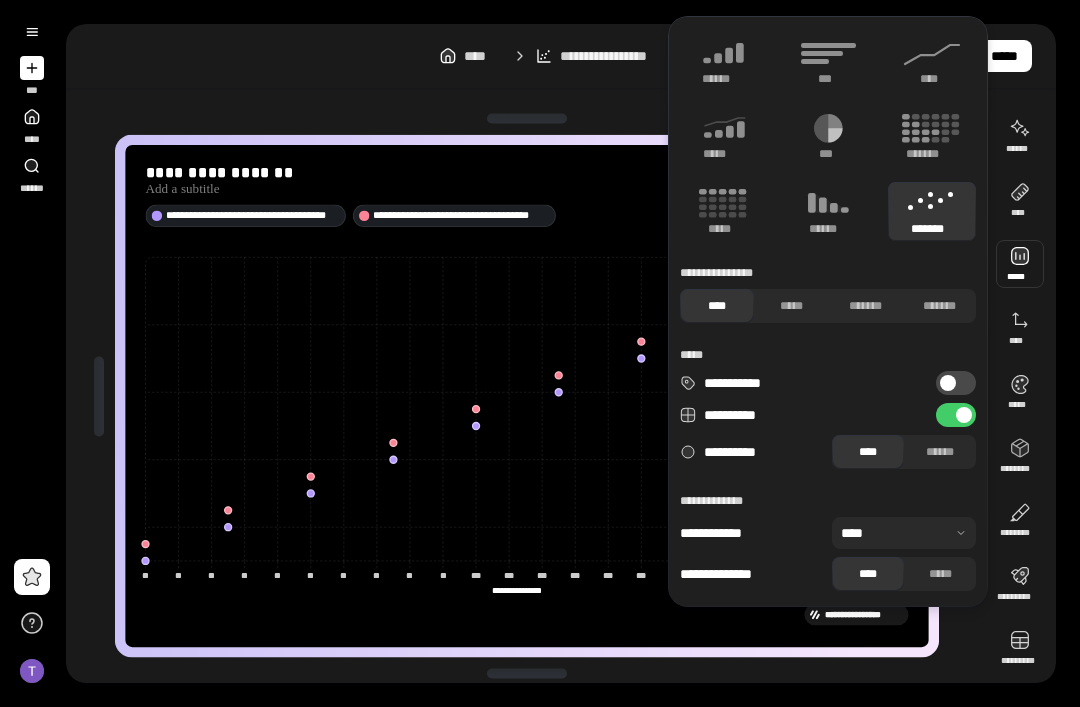 click on "**********" at bounding box center [956, 383] 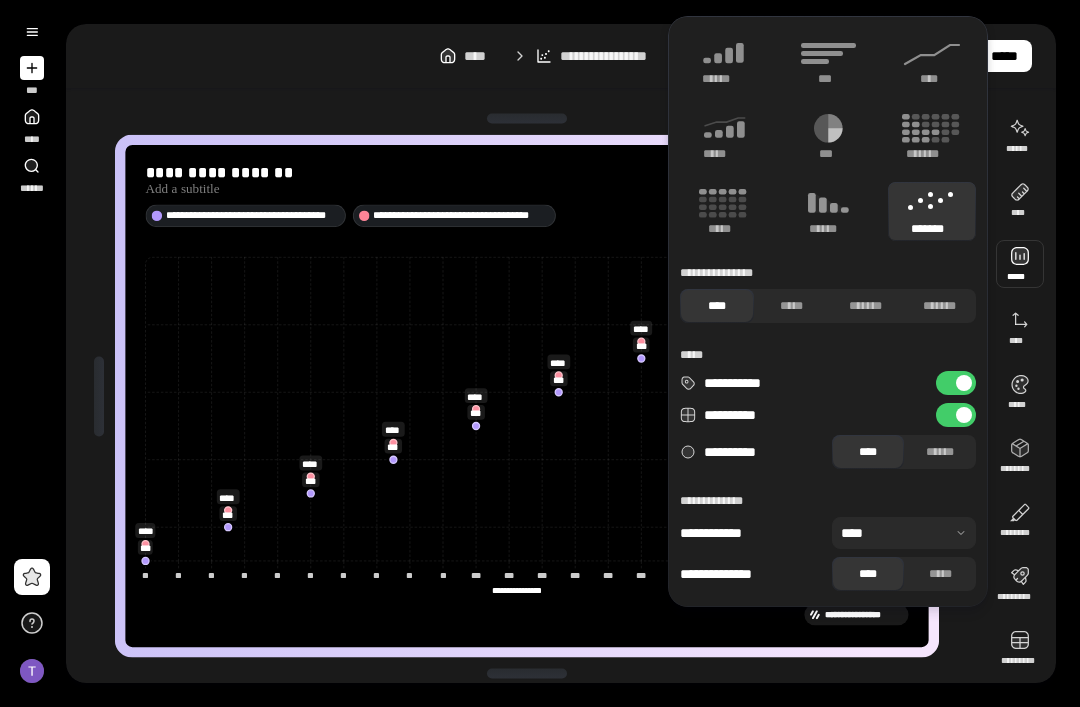 click at bounding box center (964, 383) 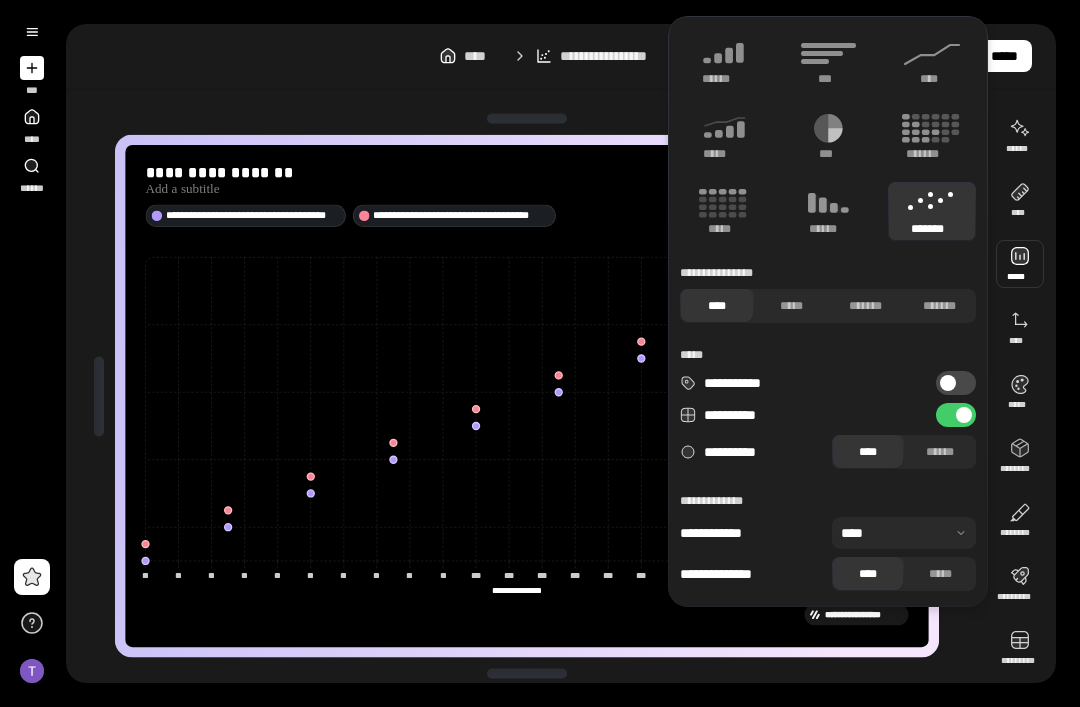 click on "*****" at bounding box center [940, 574] 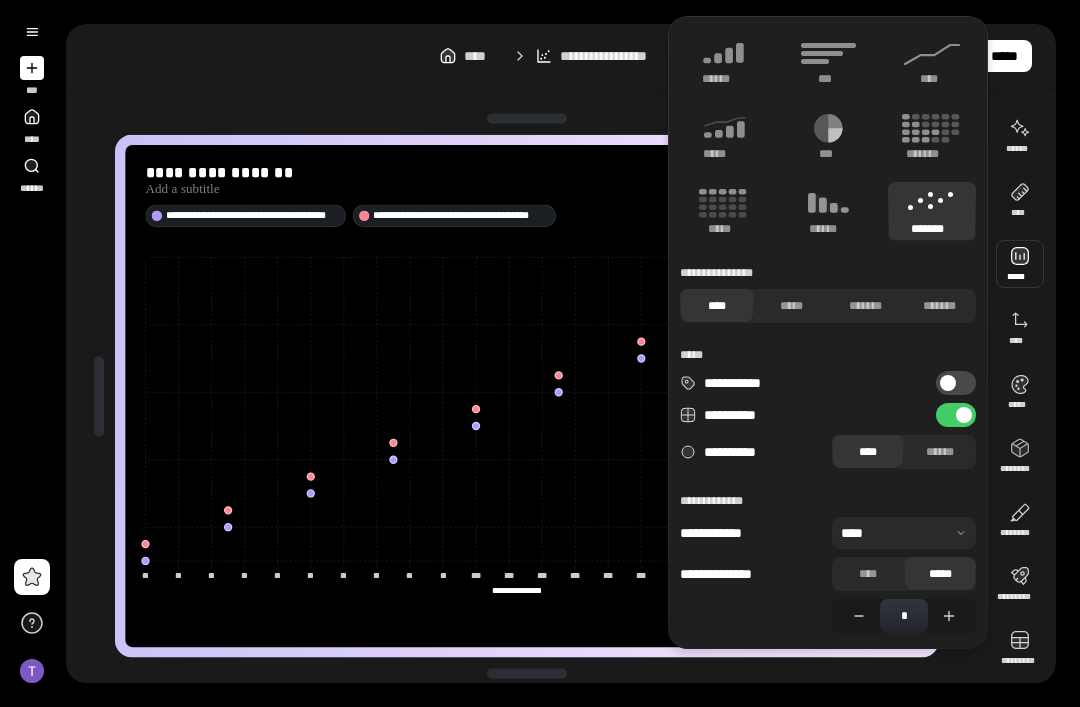 click on "****" at bounding box center (868, 574) 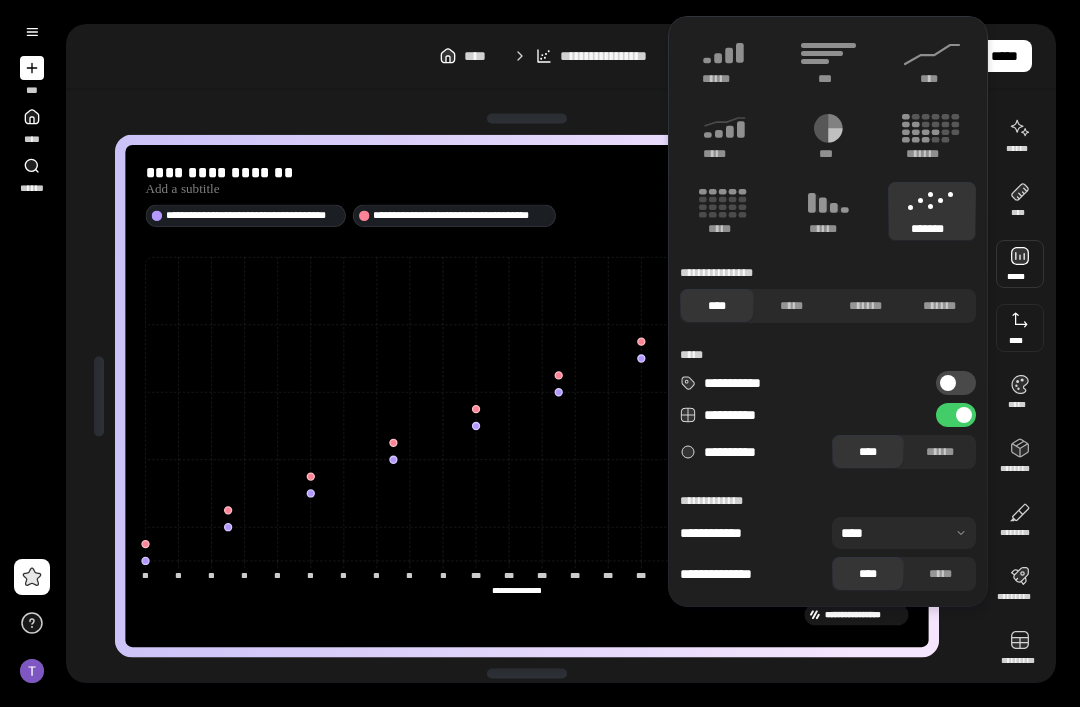 click at bounding box center (1020, 328) 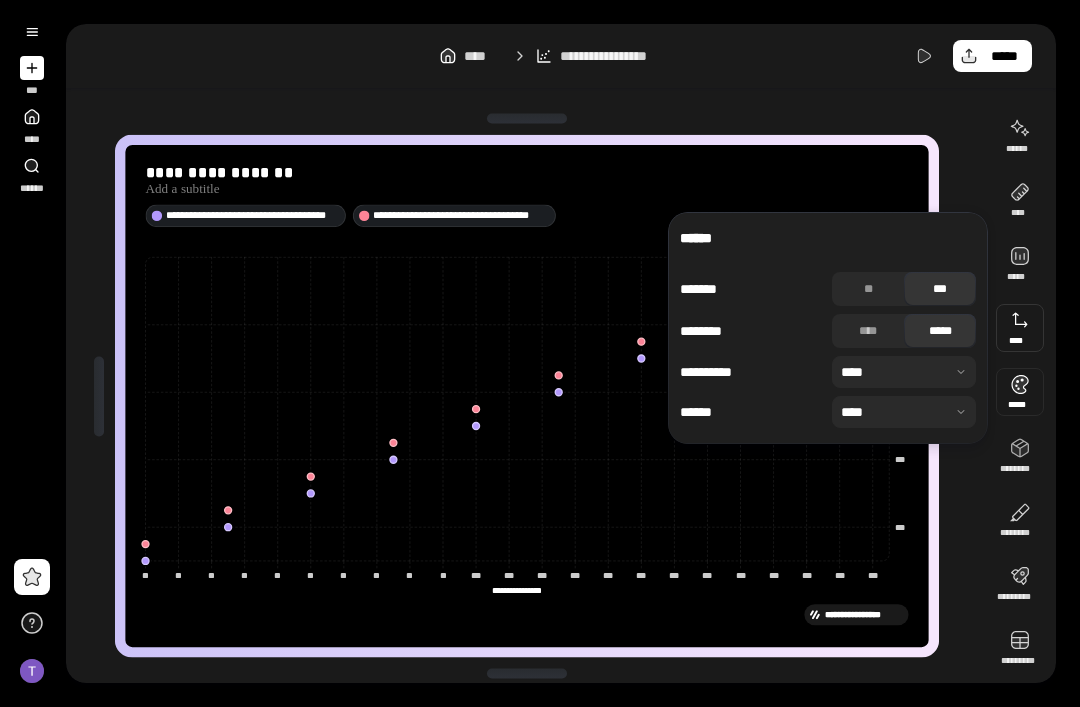 click at bounding box center (1020, 392) 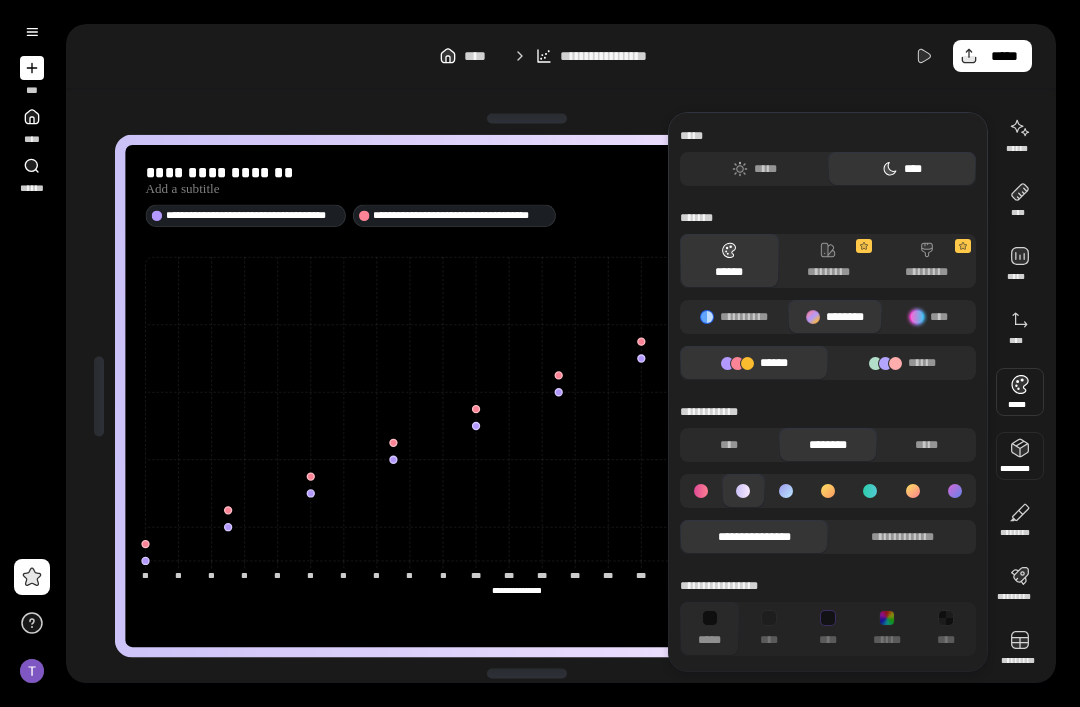 click at bounding box center [1020, 456] 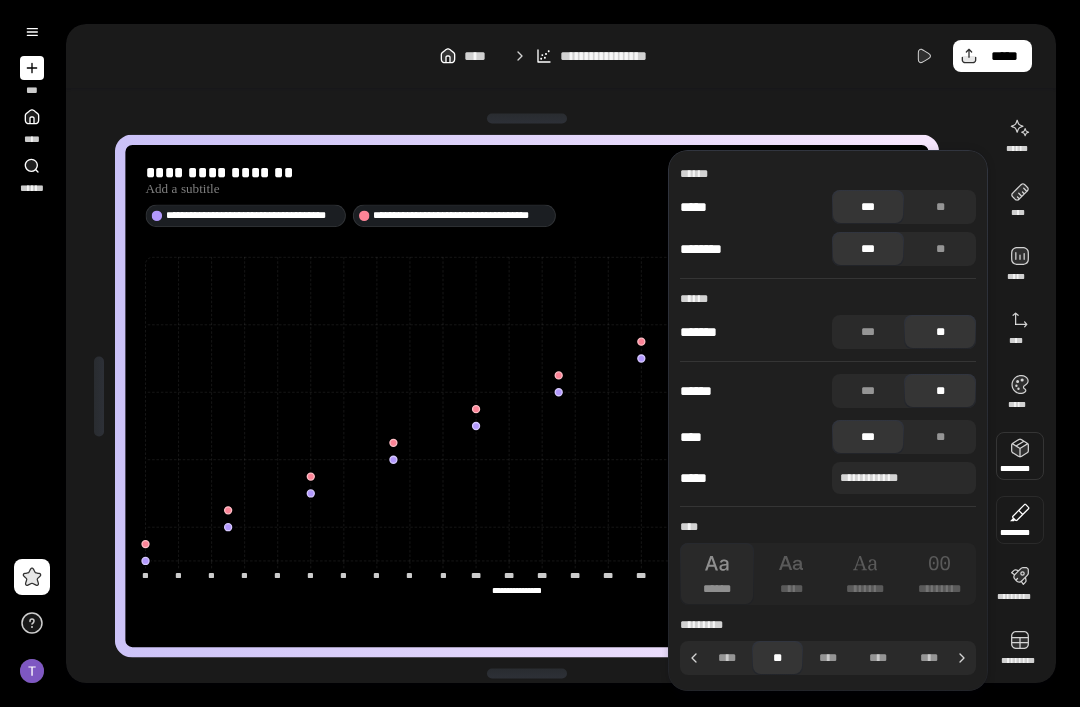 click at bounding box center (1020, 520) 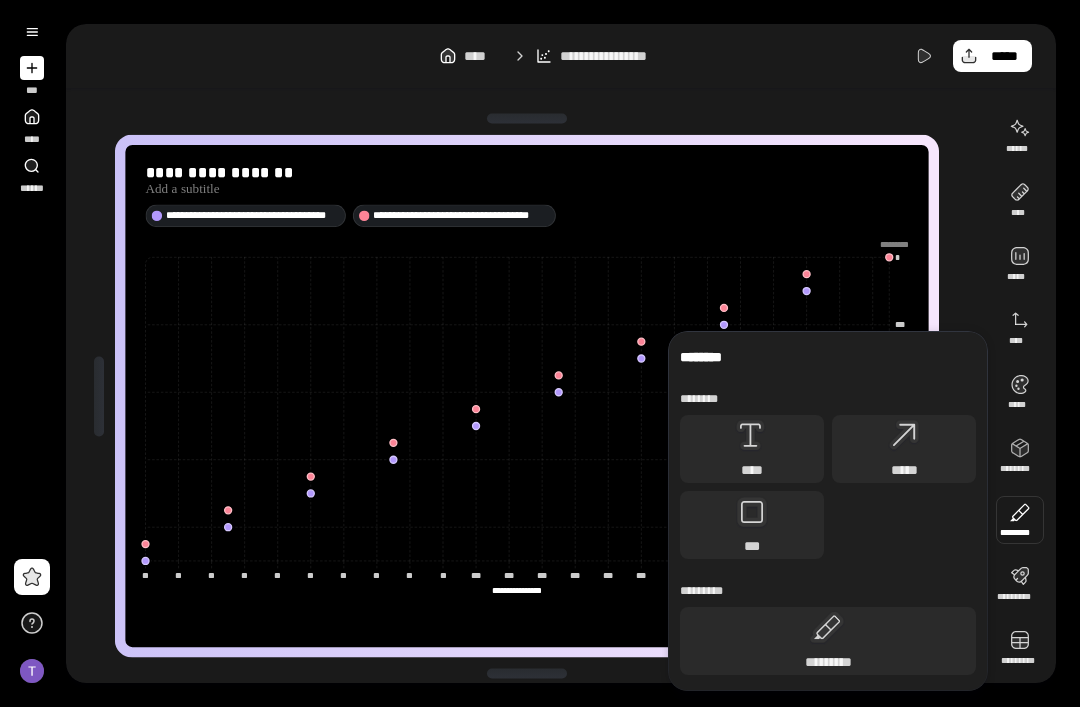 click at bounding box center [1020, 648] 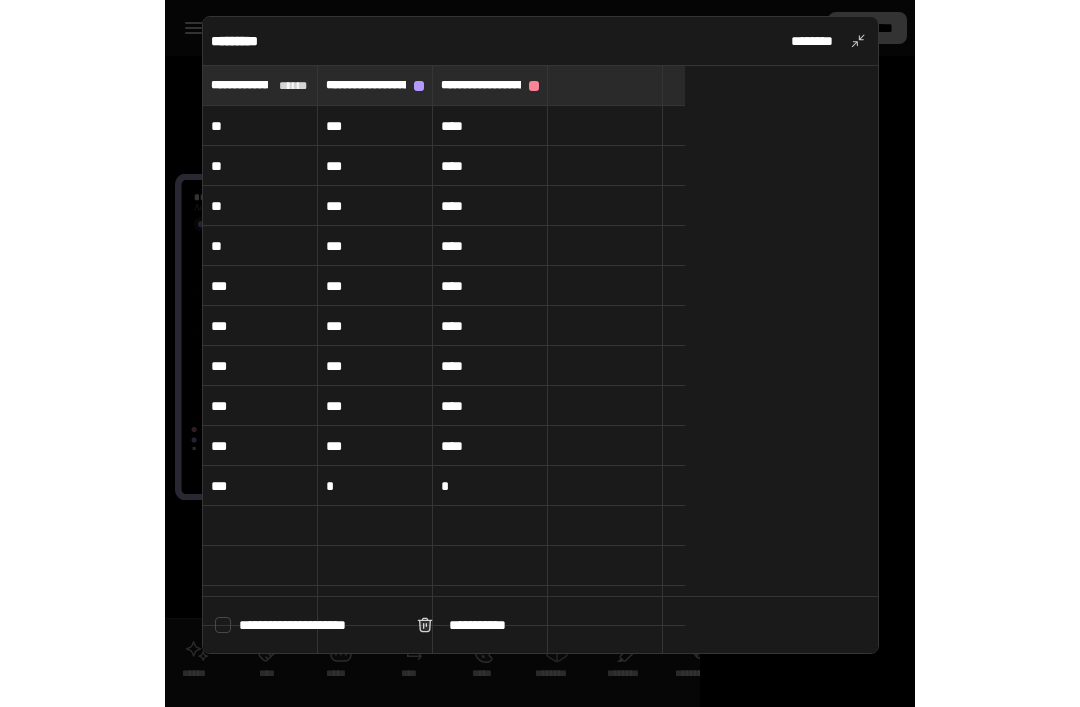 scroll, scrollTop: 0, scrollLeft: 0, axis: both 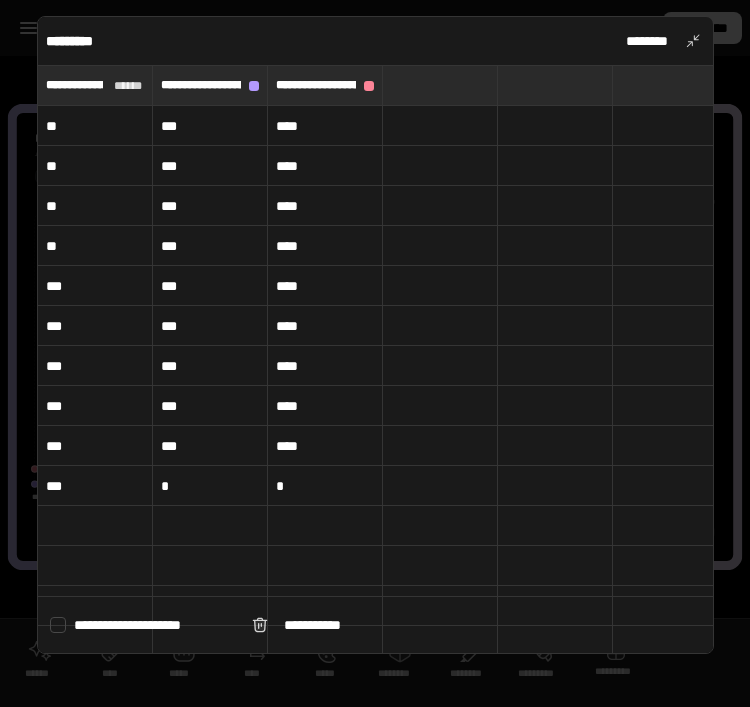 click on "******" at bounding box center (127, 86) 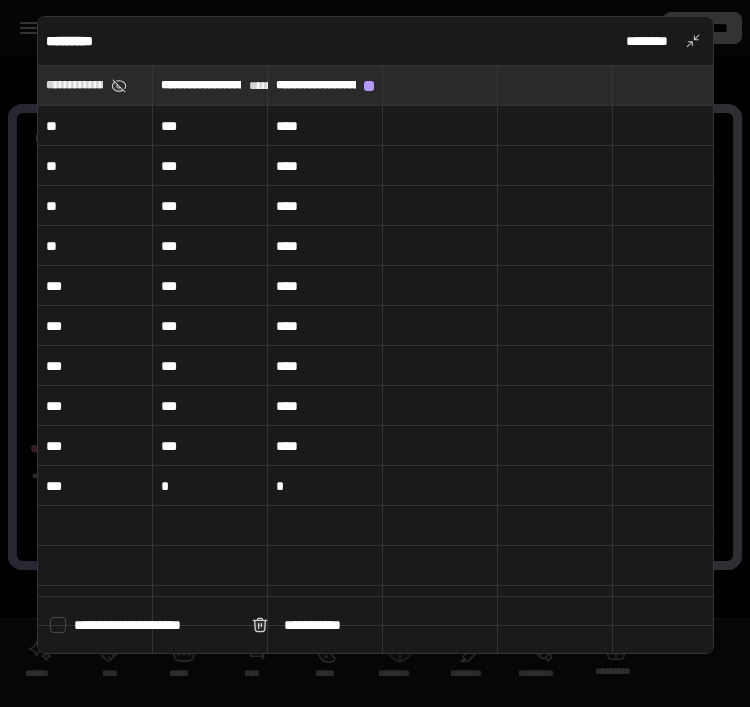 type on "**********" 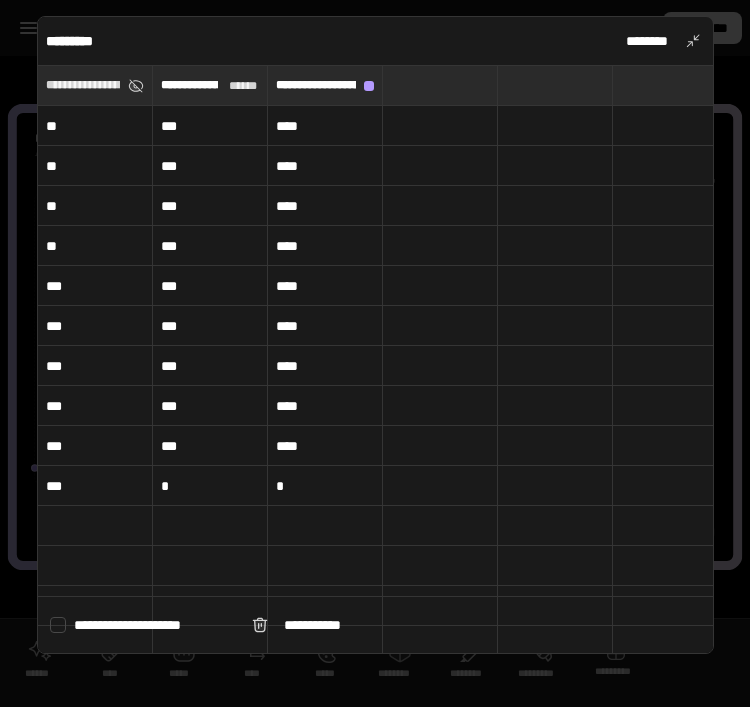 click at bounding box center (136, 86) 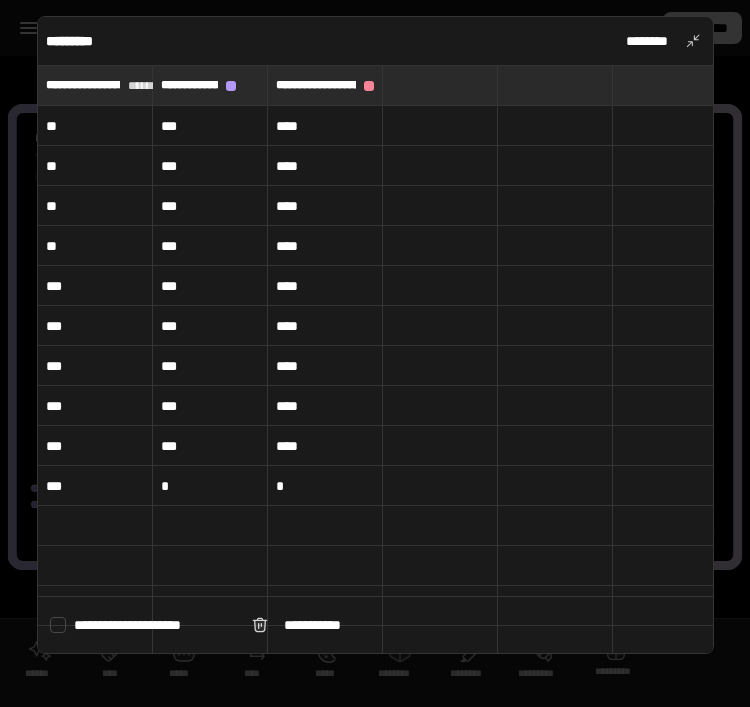 type 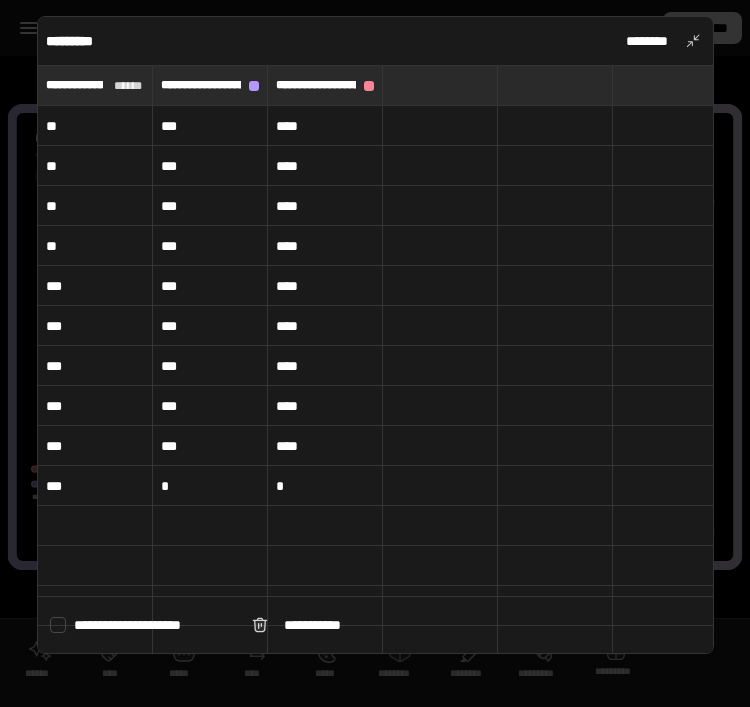 click on "**" at bounding box center [95, 126] 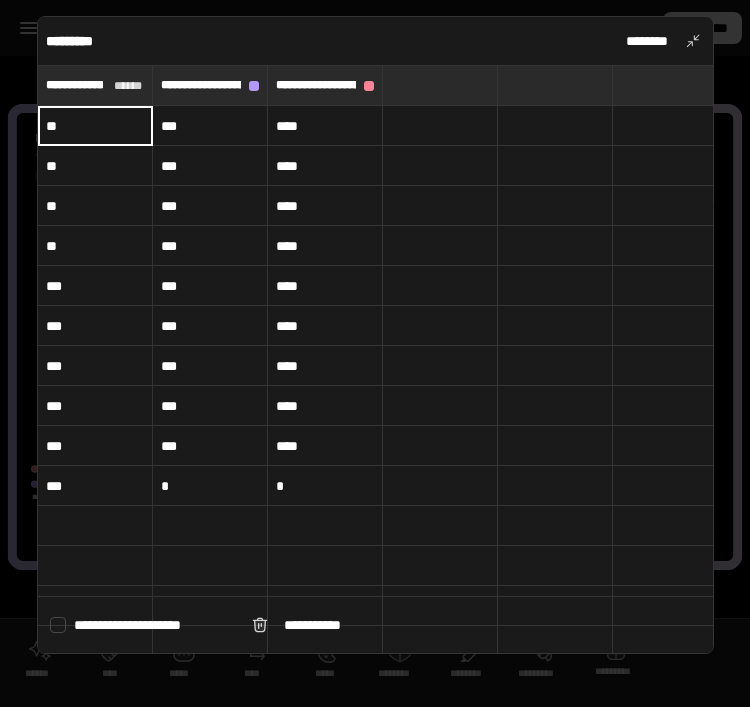 click on "**" at bounding box center [95, 126] 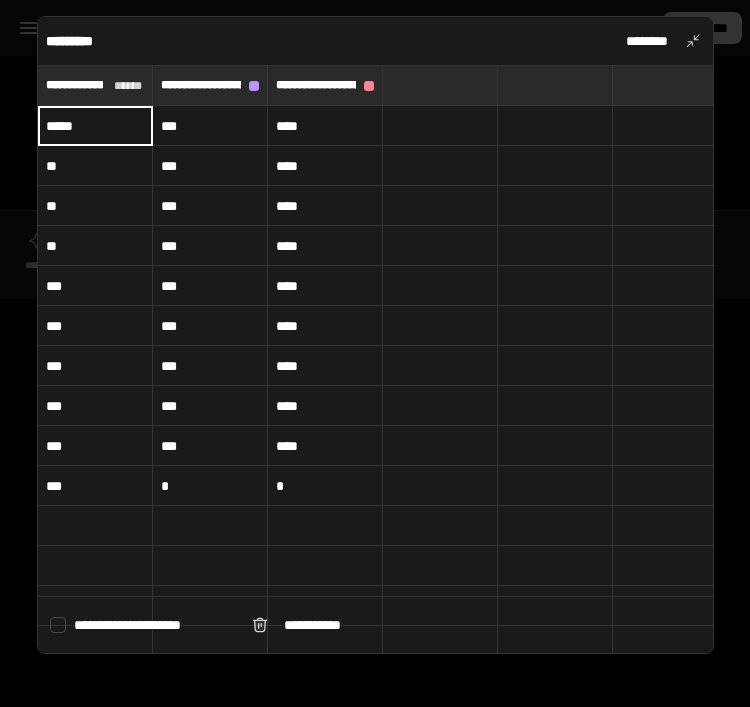 click on "*****" at bounding box center [95, 125] 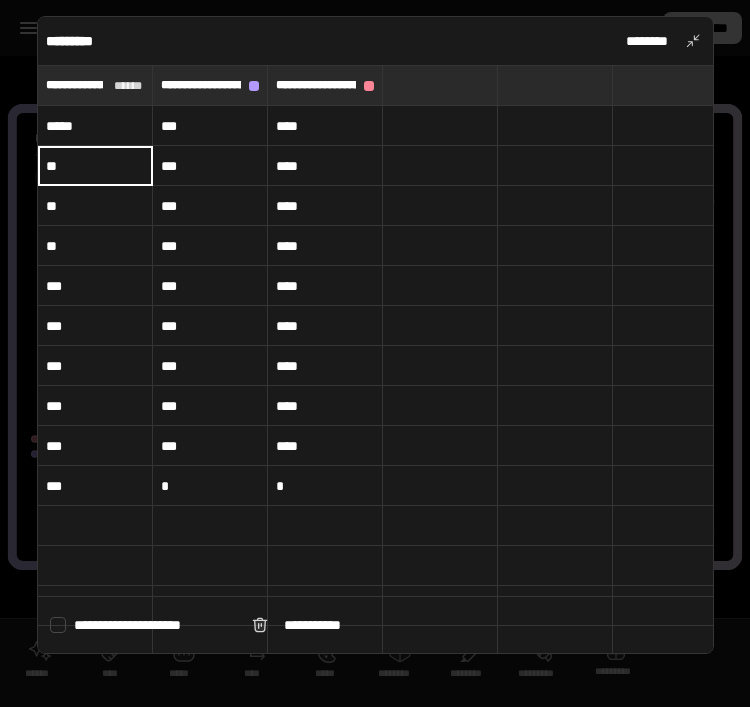 click on "**" at bounding box center [95, 166] 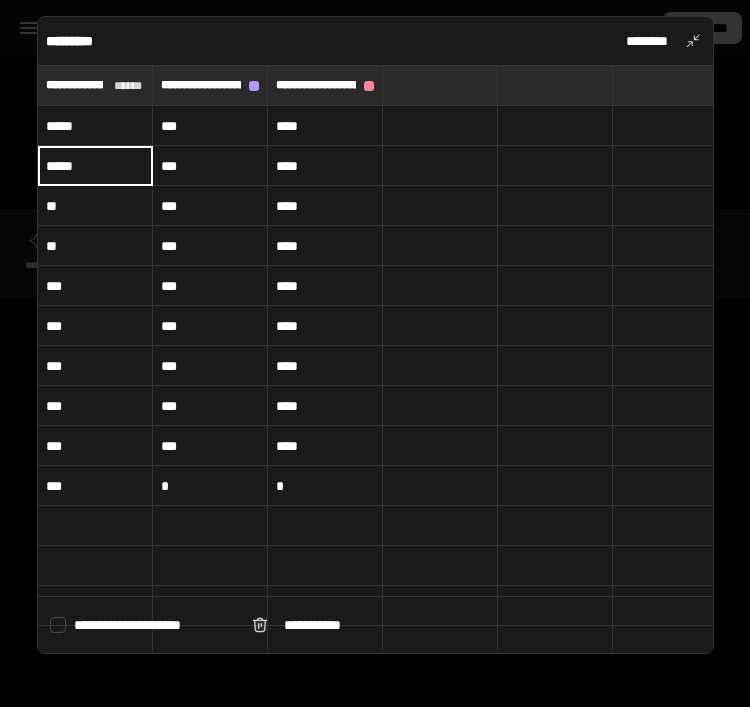type on "*****" 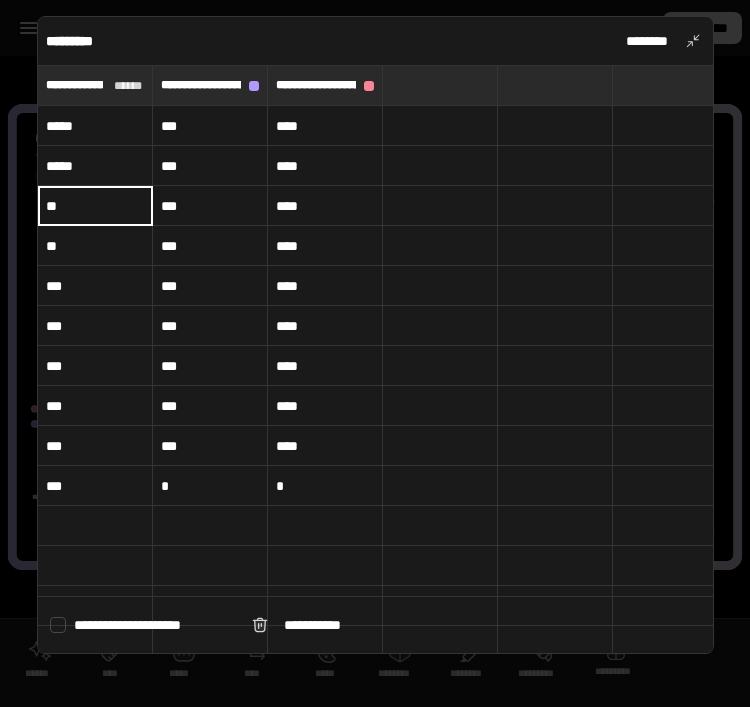 click on "**" at bounding box center (95, 206) 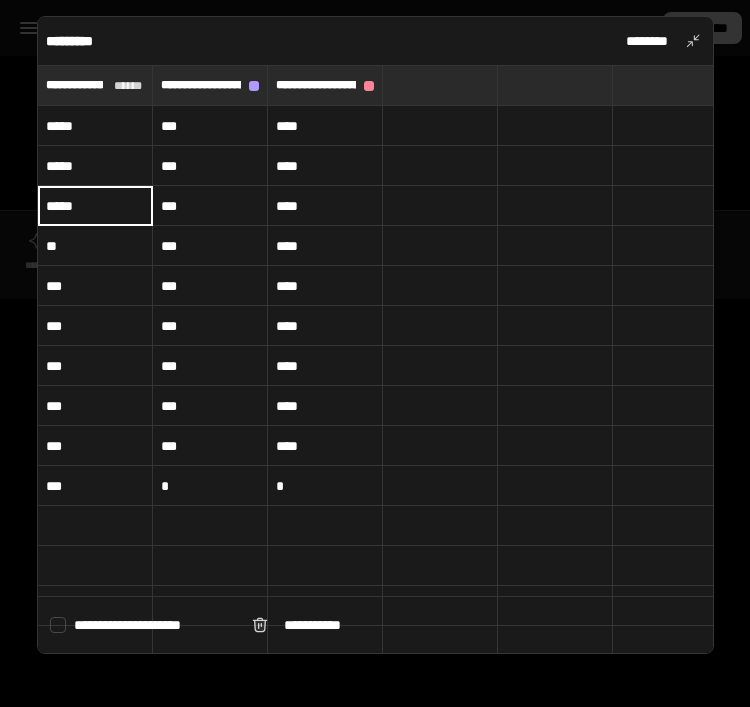 type on "*****" 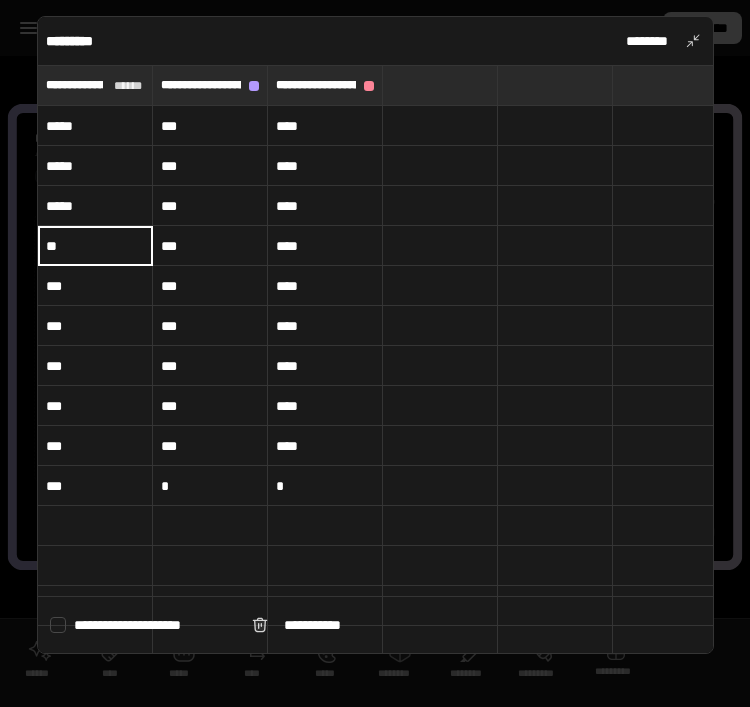 click on "**" at bounding box center [95, 246] 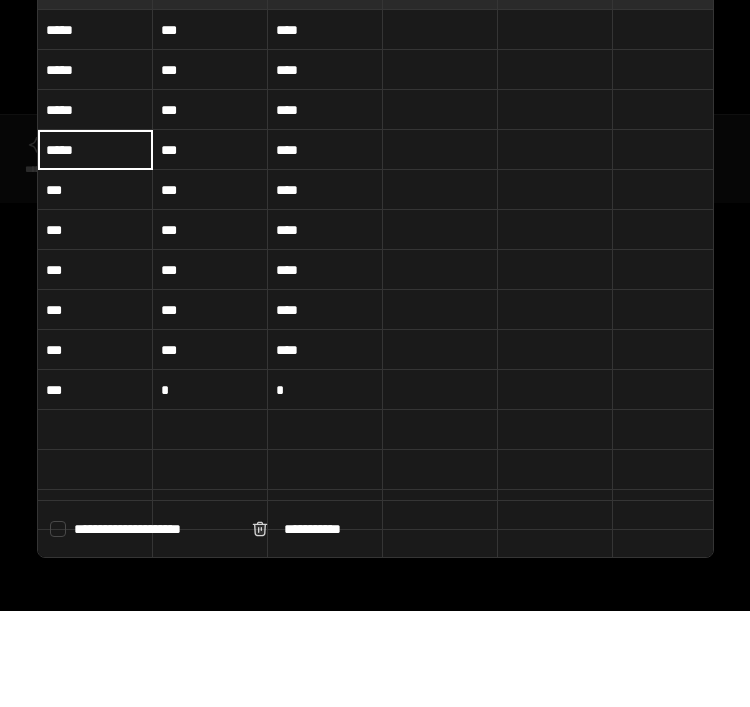 type on "*****" 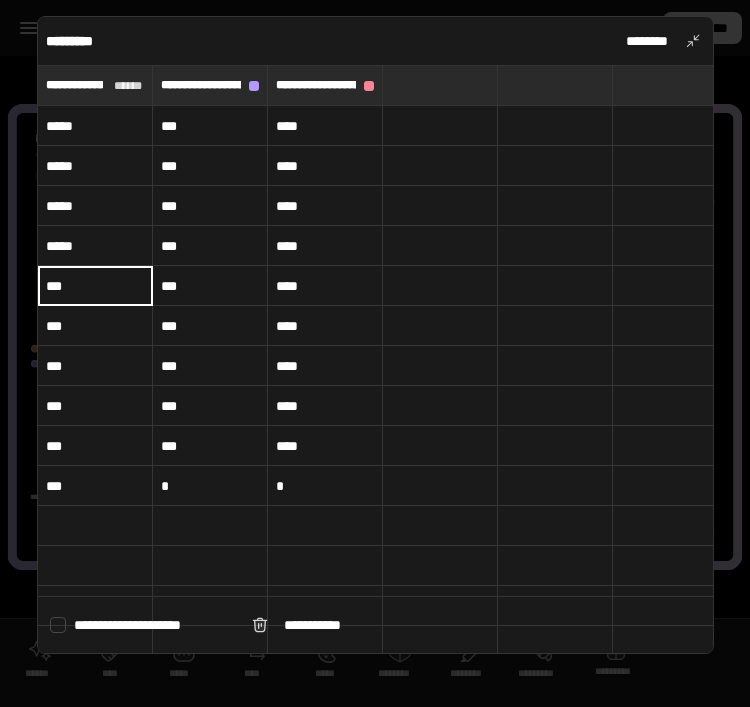 click on "***" at bounding box center (95, 286) 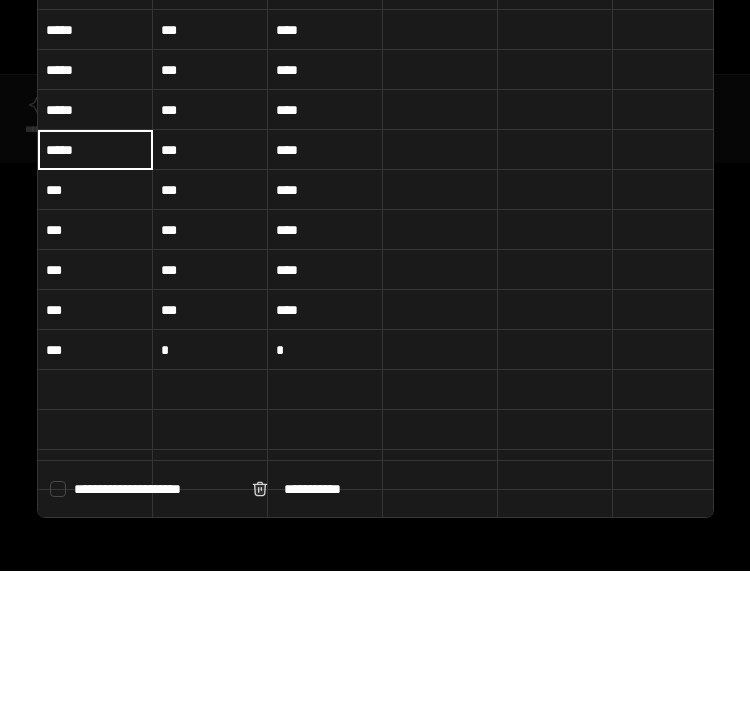 type on "*****" 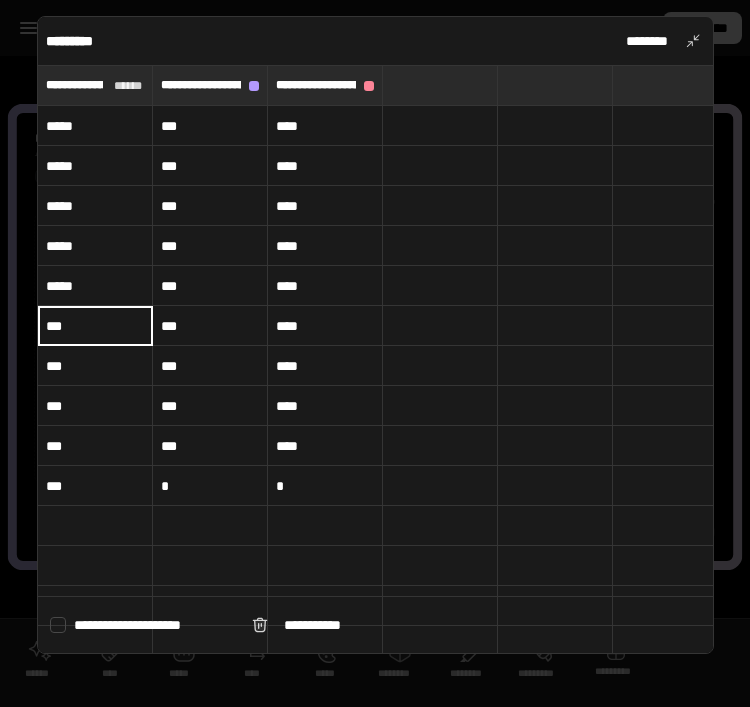 click on "***" at bounding box center (95, 326) 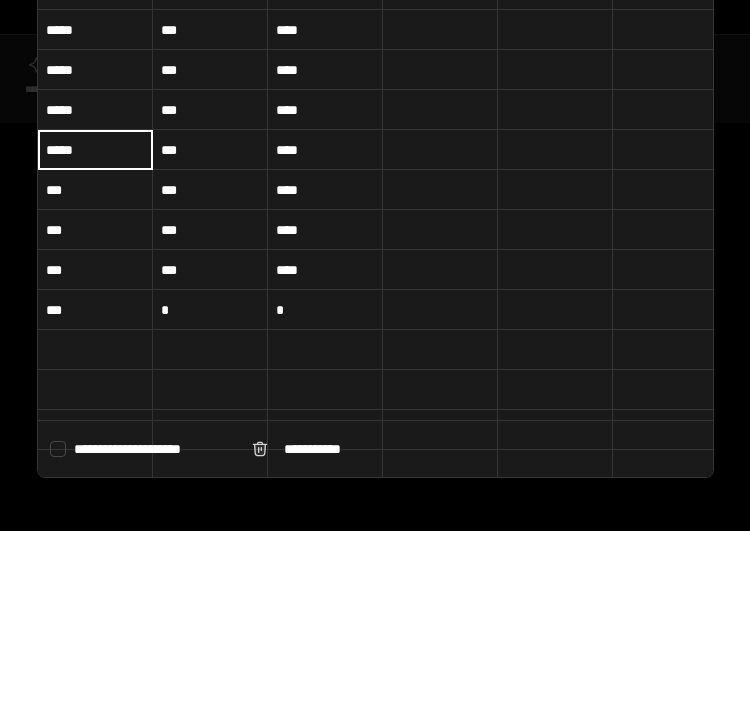type on "*****" 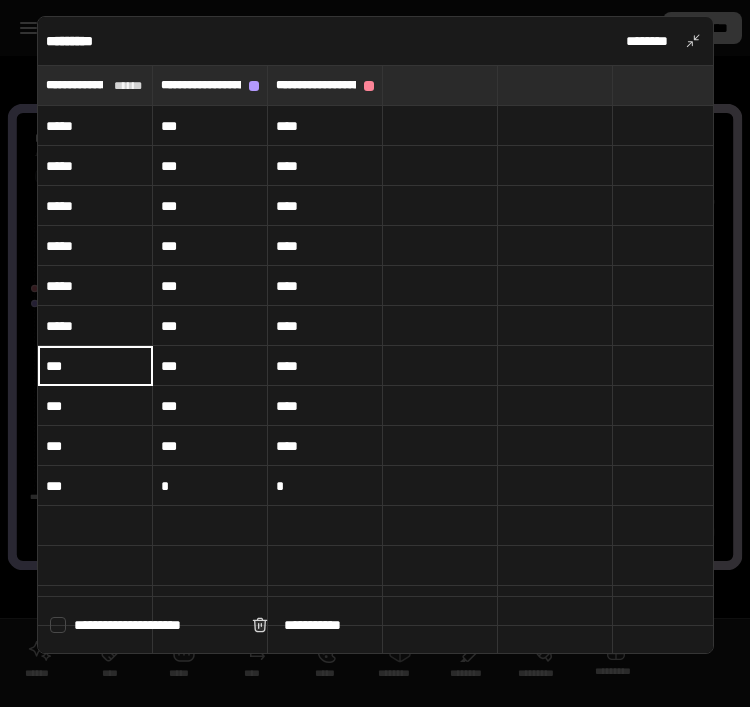 click on "***" at bounding box center (95, 366) 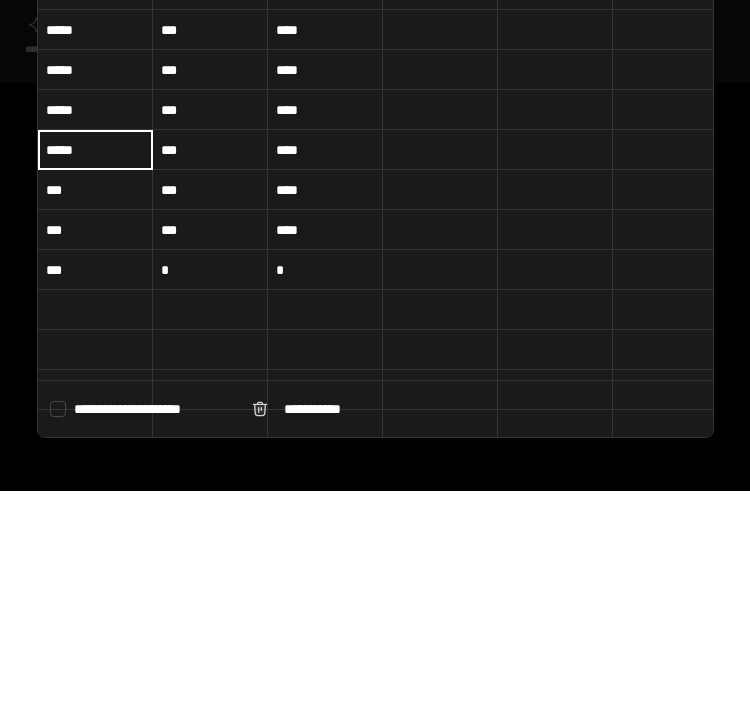 type on "*****" 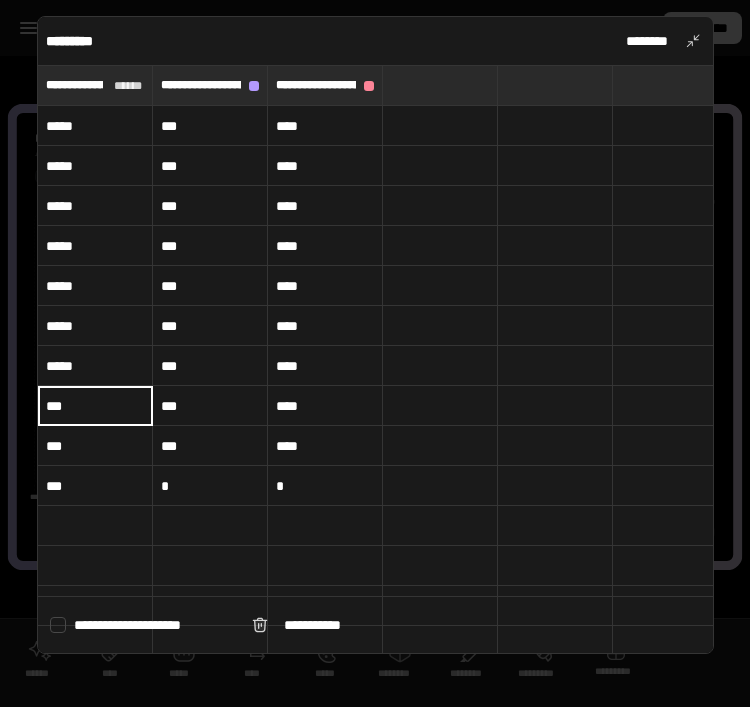 click on "***" at bounding box center [95, 406] 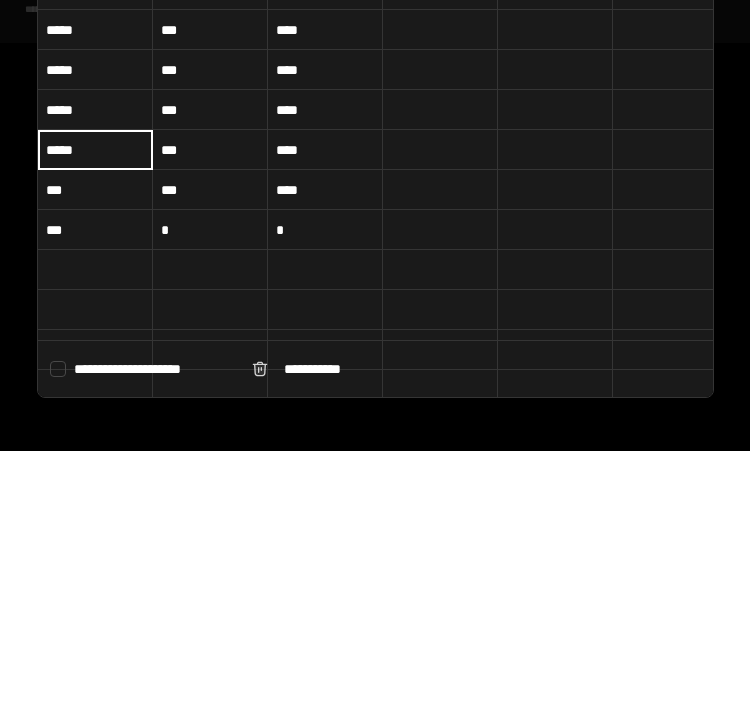 type on "*****" 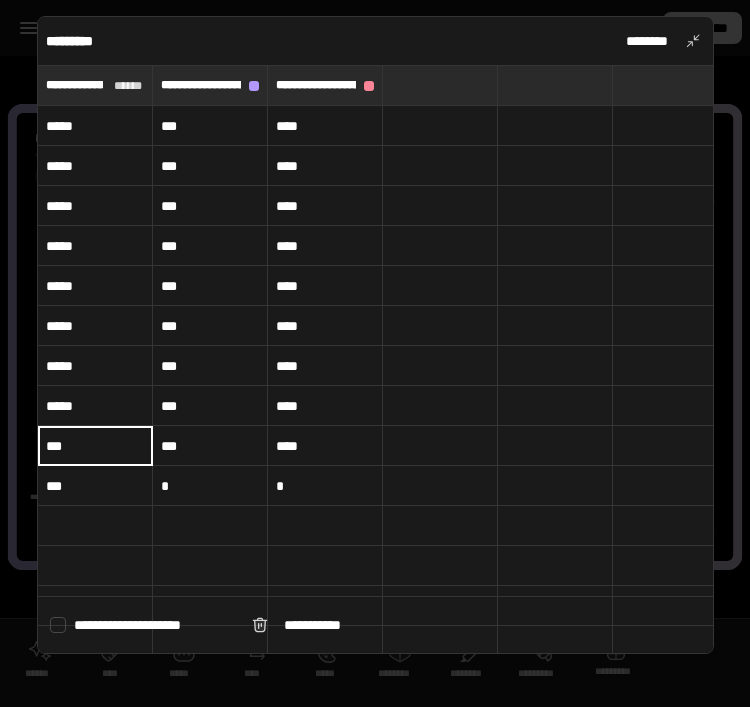 click on "***" at bounding box center (95, 446) 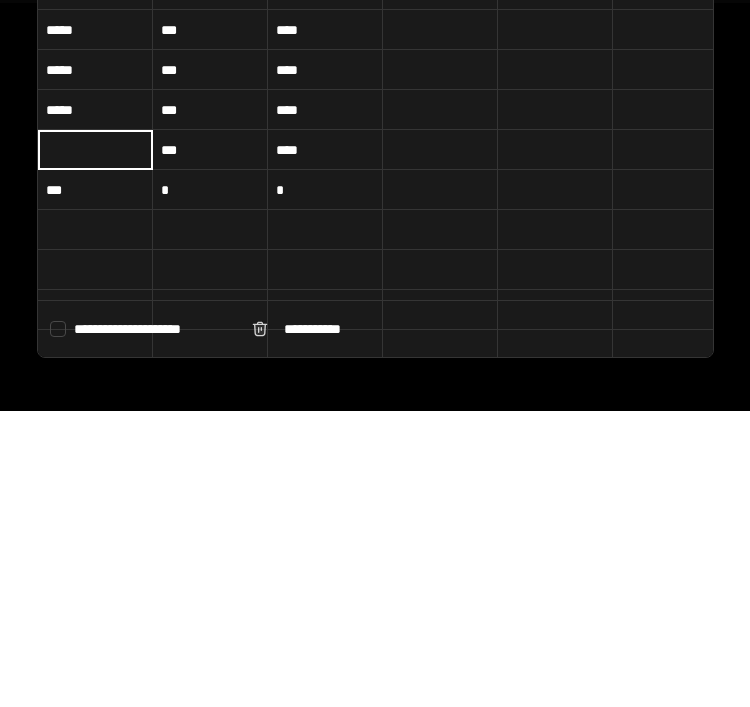 type 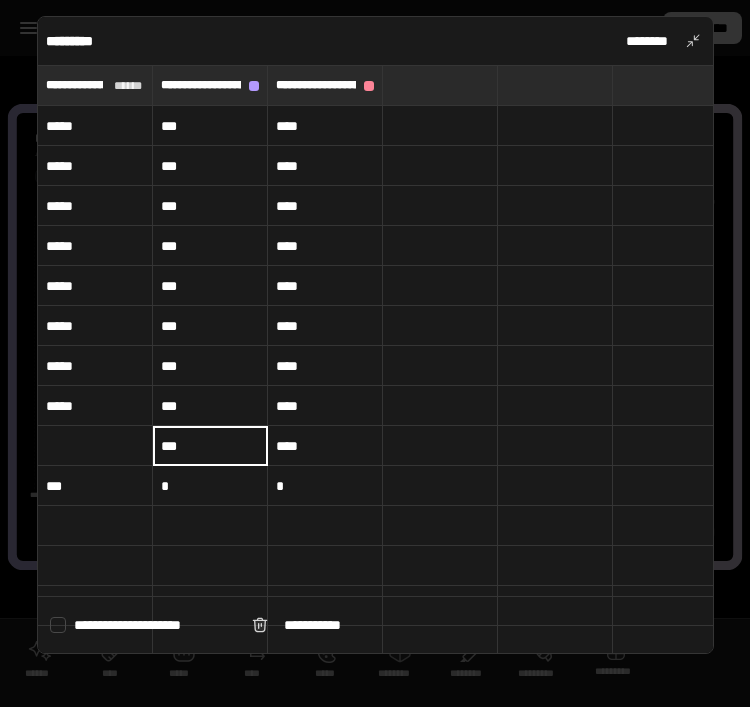 click on "***" at bounding box center (210, 446) 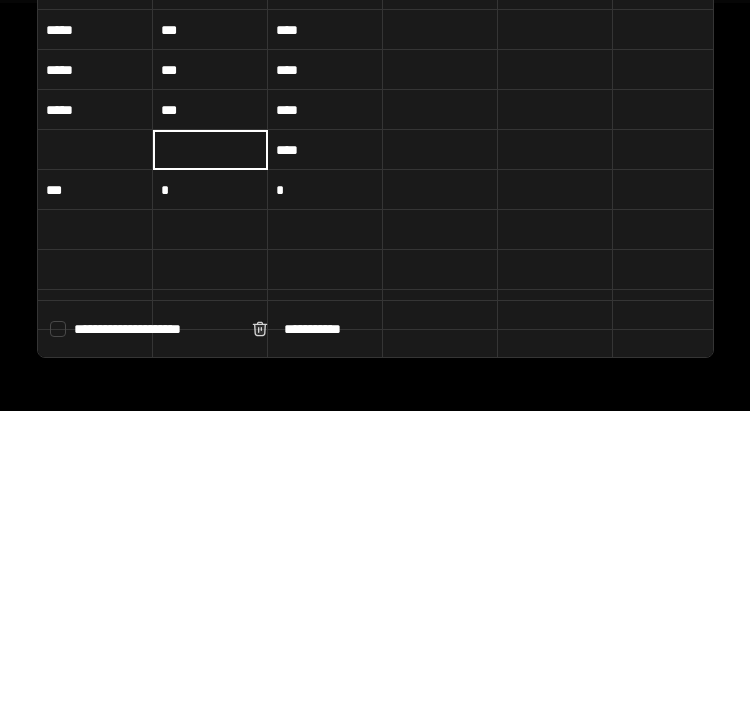 type 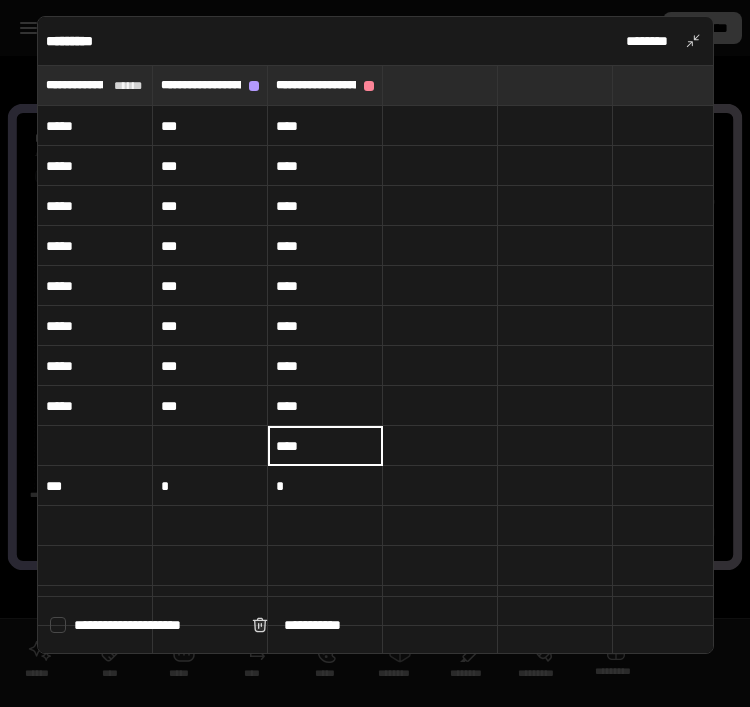 click on "****" at bounding box center [325, 446] 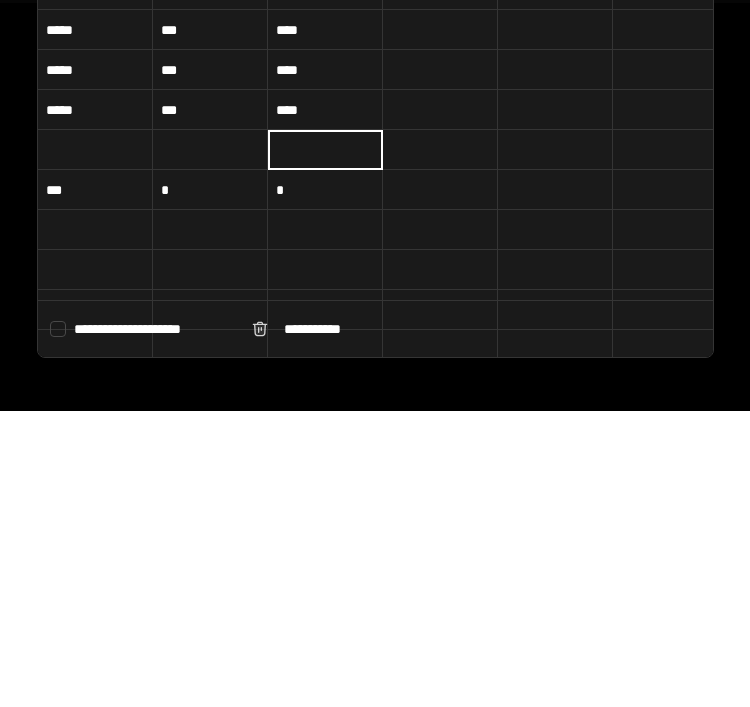 type 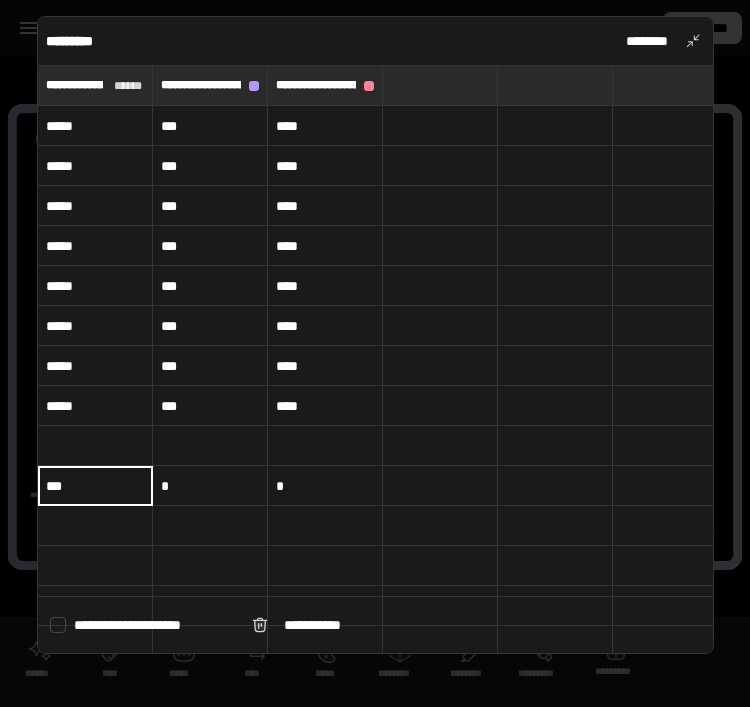 click on "***" at bounding box center (95, 486) 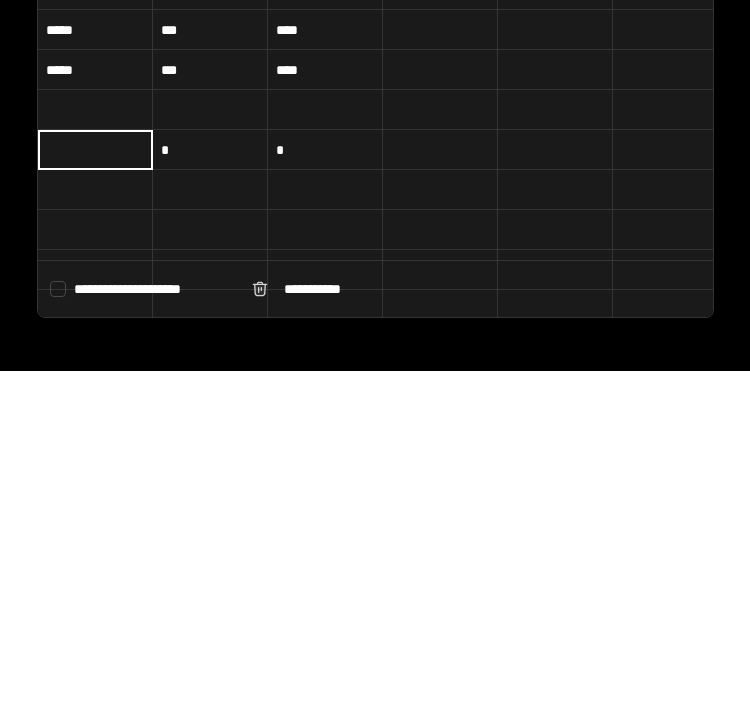 type 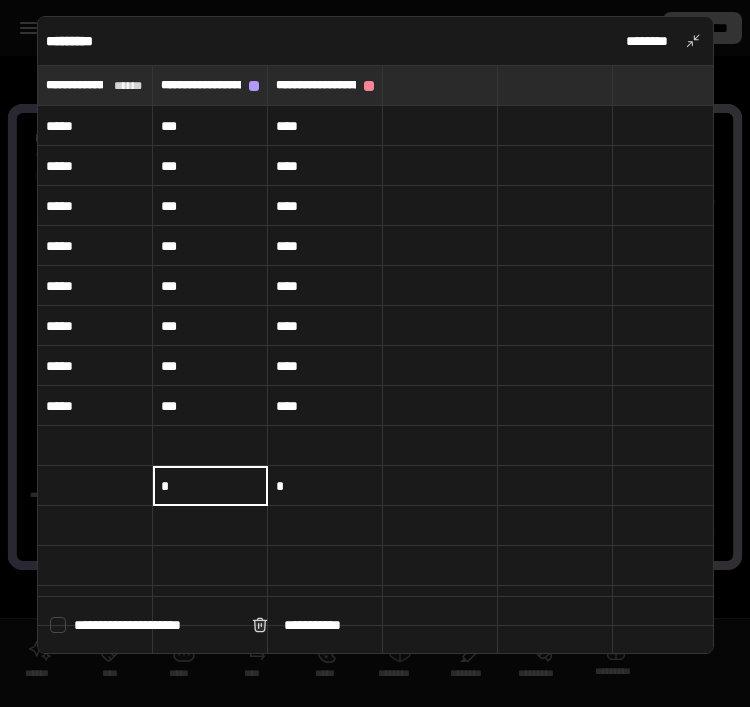 click on "*" at bounding box center [210, 486] 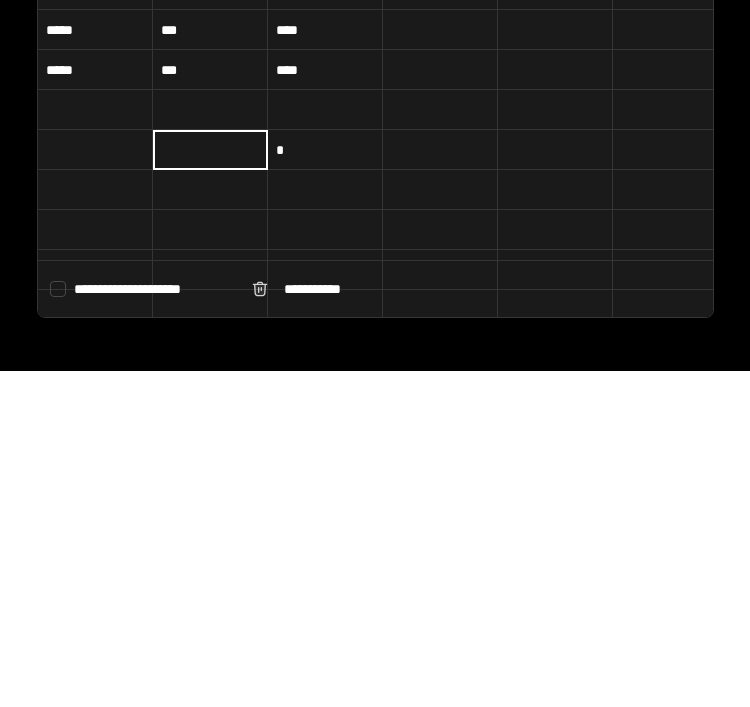 type 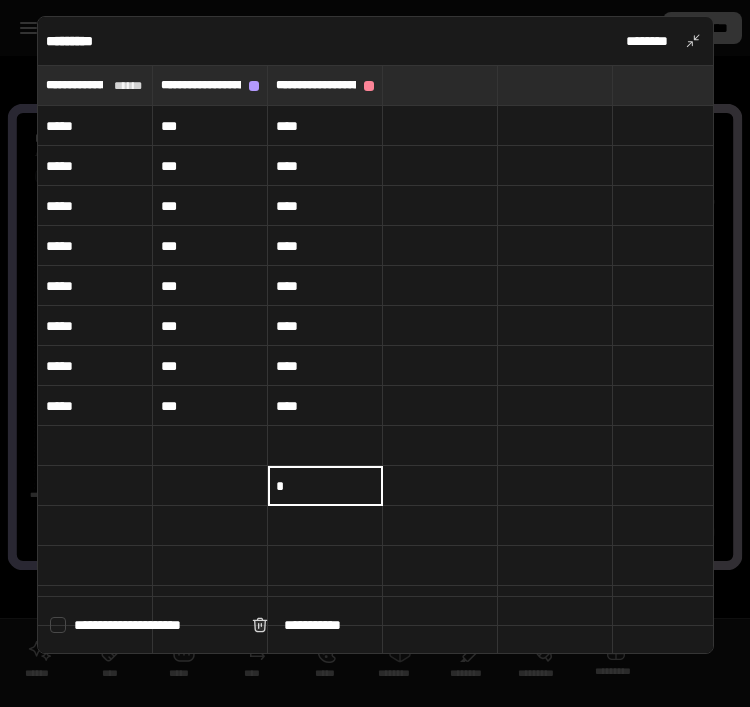click on "*" at bounding box center [325, 486] 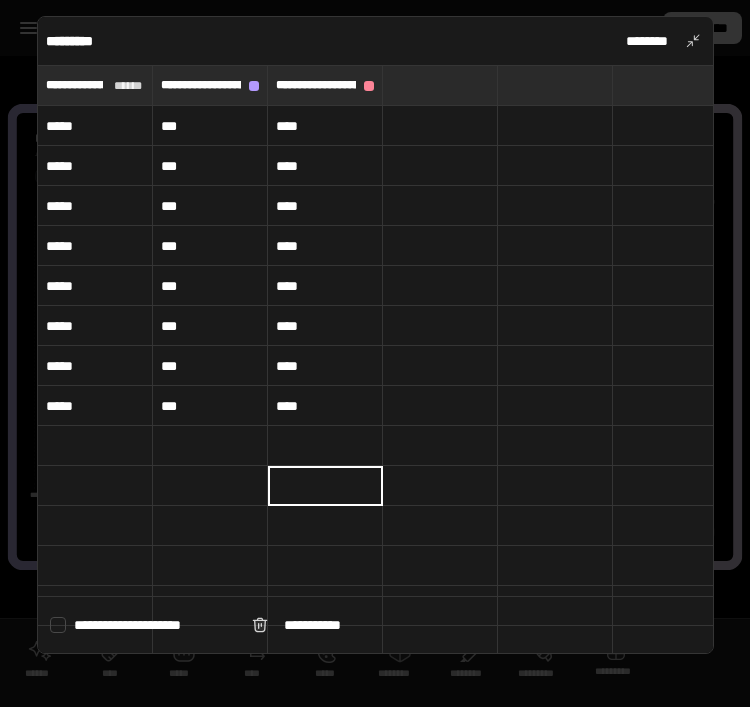 type 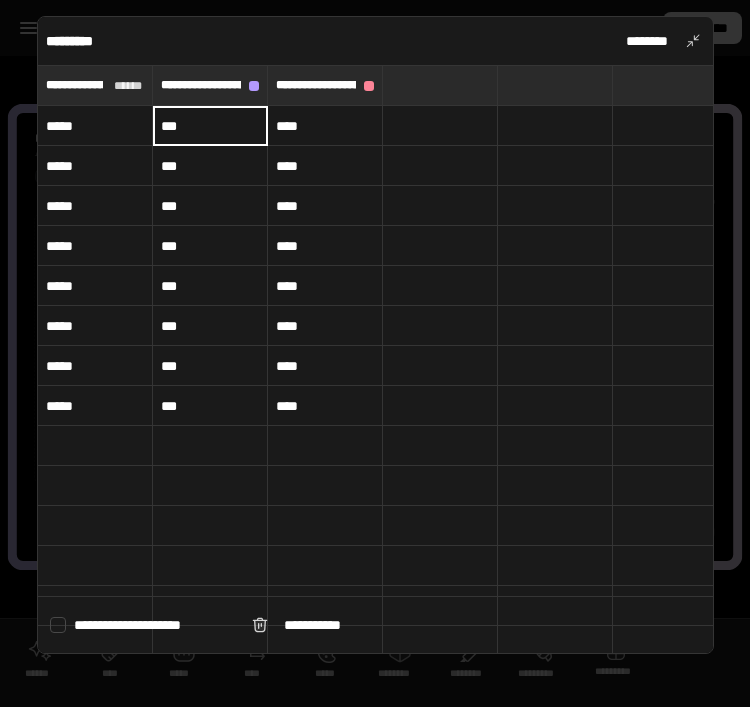 click on "***" at bounding box center [210, 126] 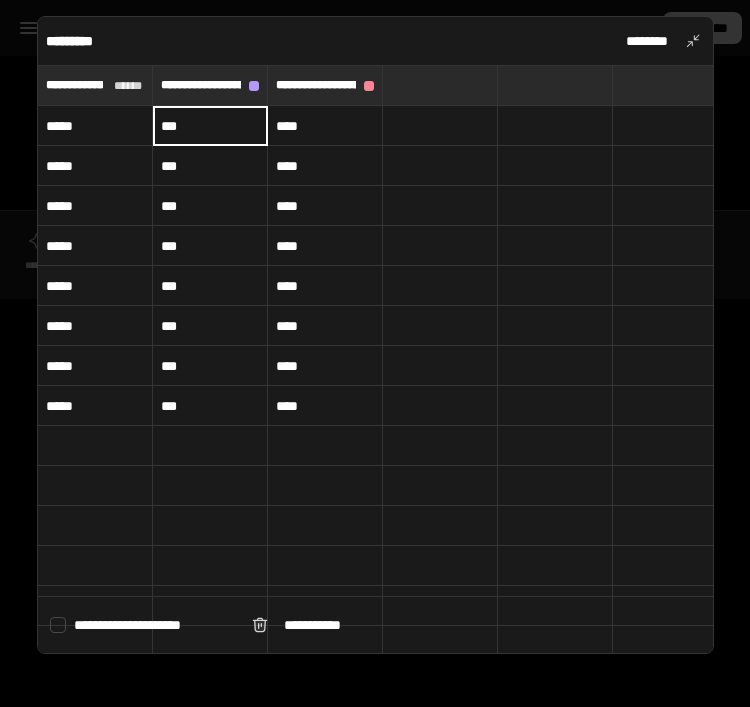 type on "*" 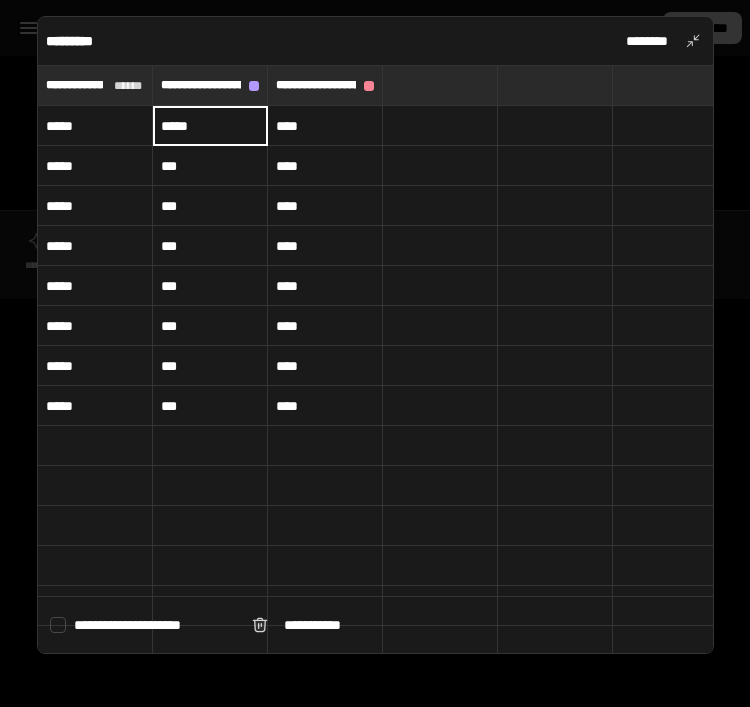 type on "*****" 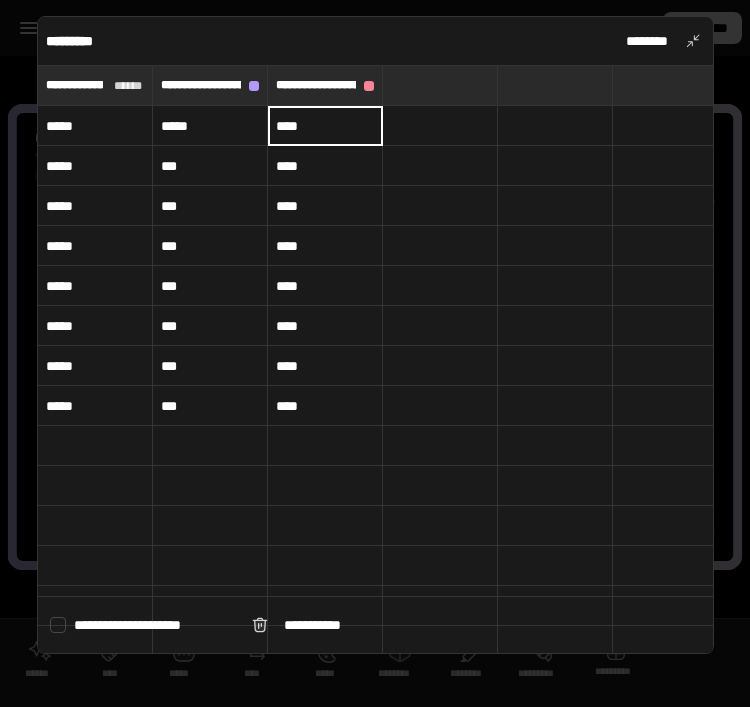 click on "****" at bounding box center [325, 126] 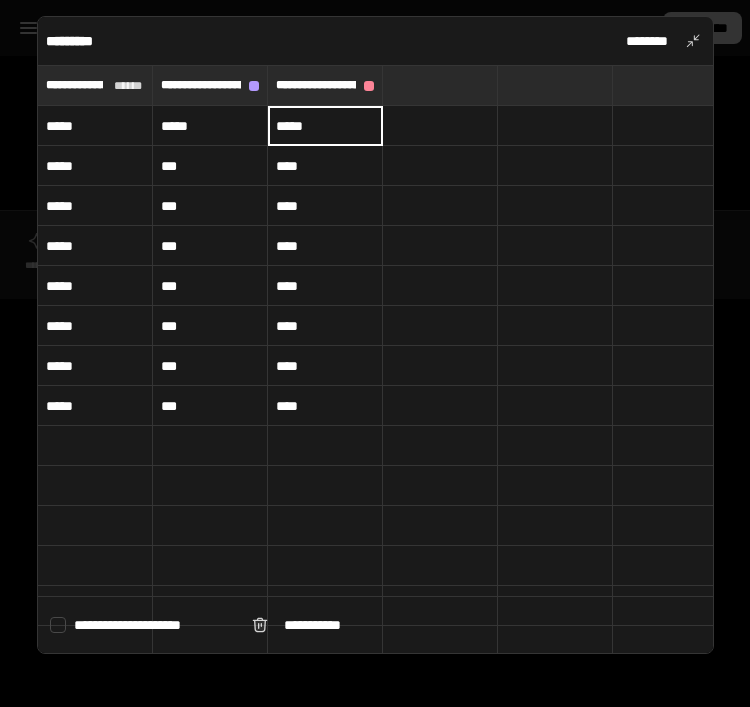 type on "*****" 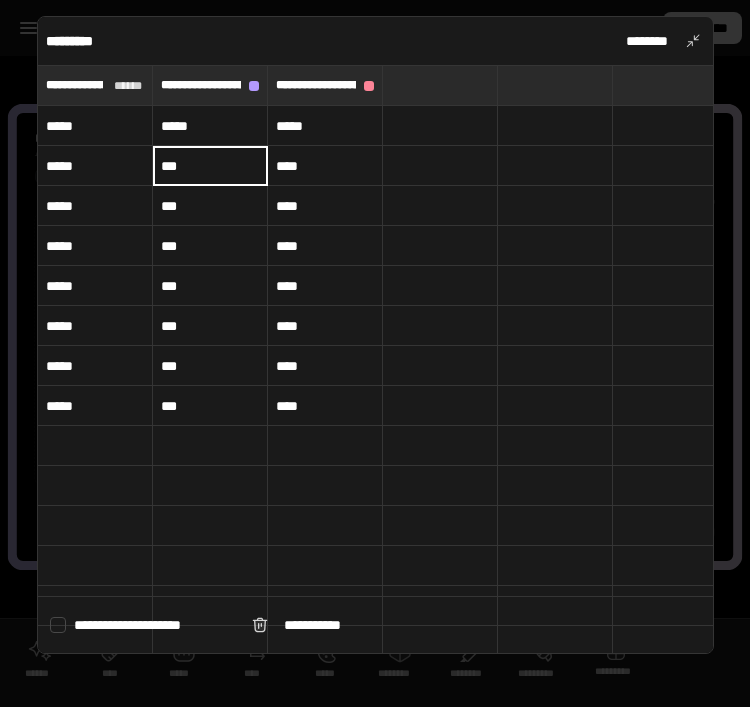 click on "***" at bounding box center (210, 166) 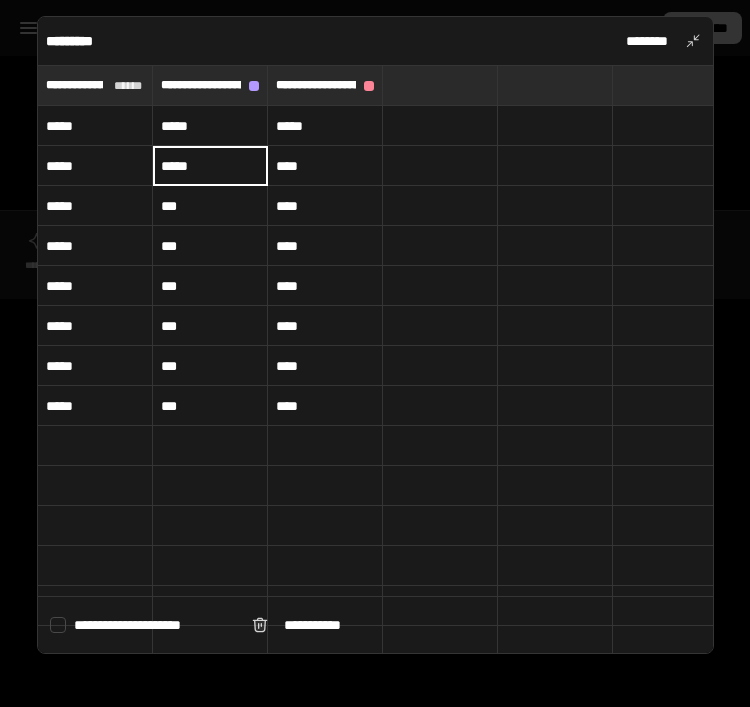 type on "*****" 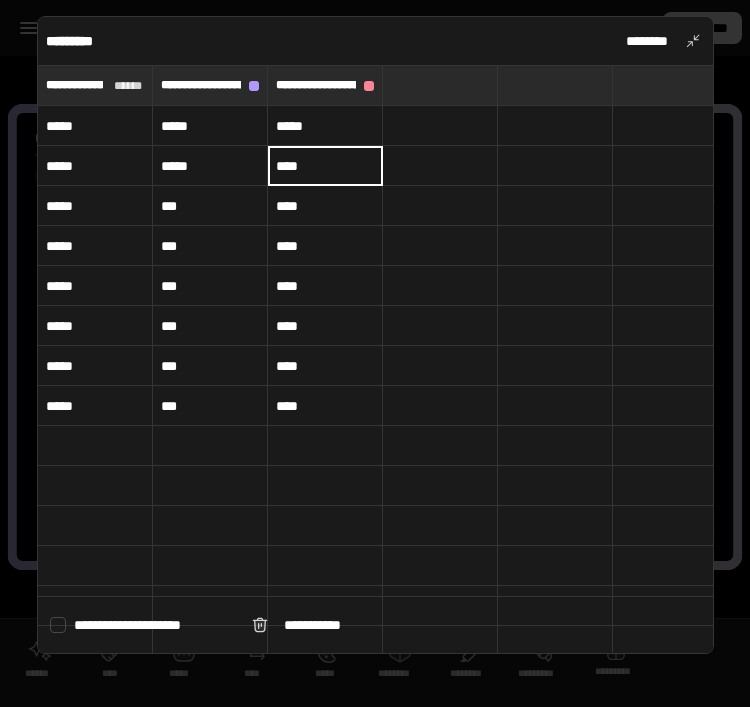 click on "****" at bounding box center [325, 166] 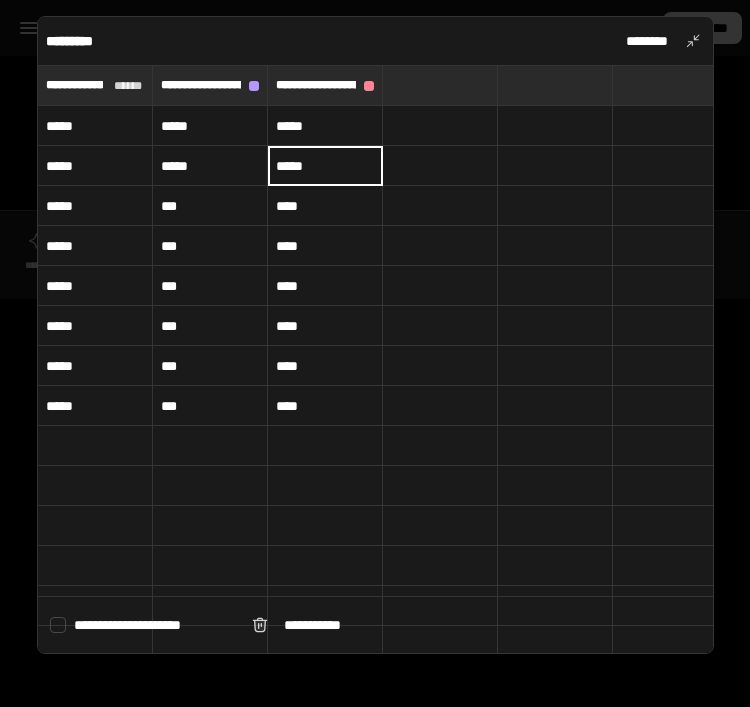 type on "*****" 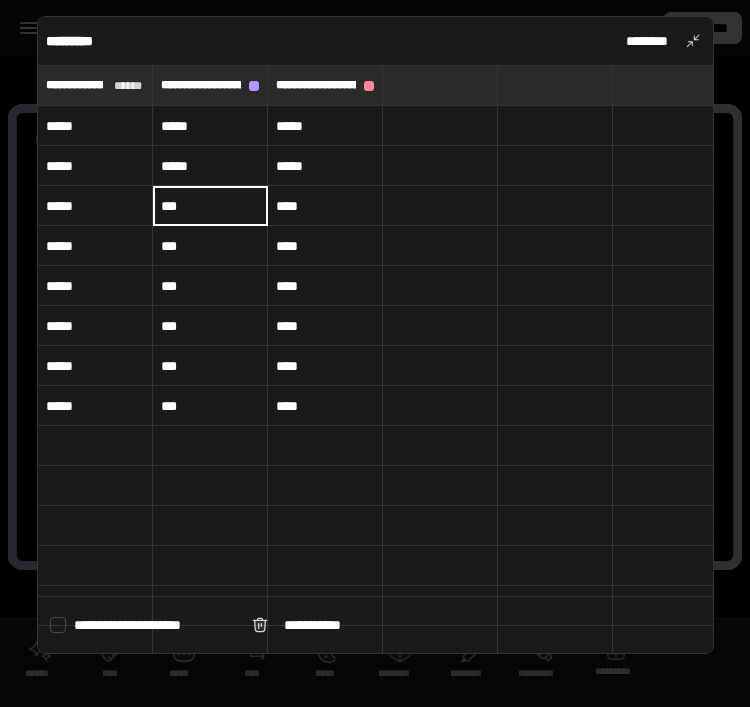 click on "***" at bounding box center [210, 206] 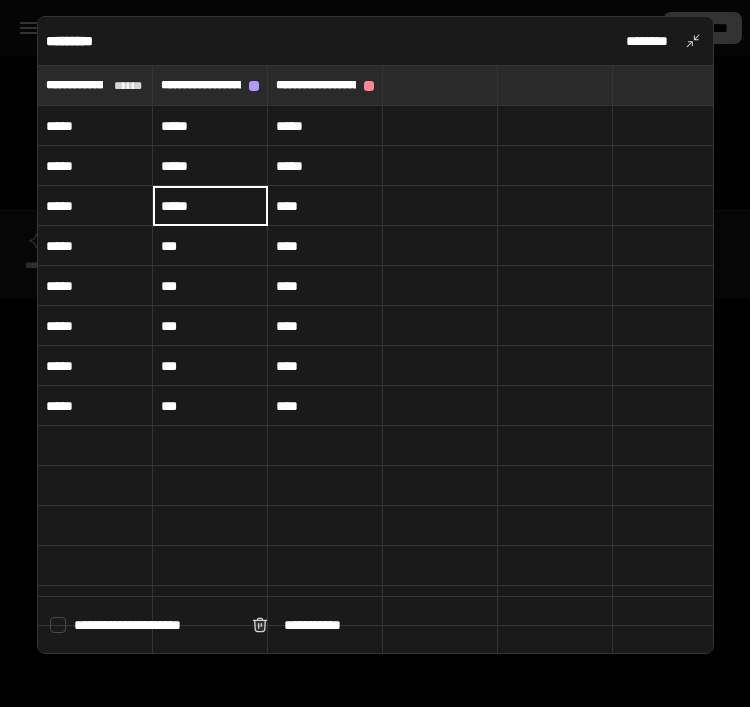type on "*****" 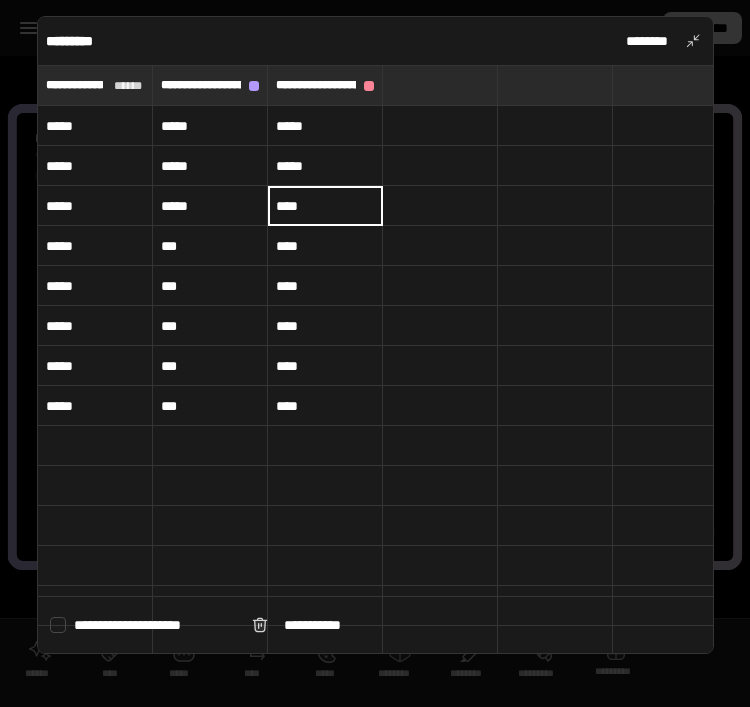 click on "****" at bounding box center (325, 206) 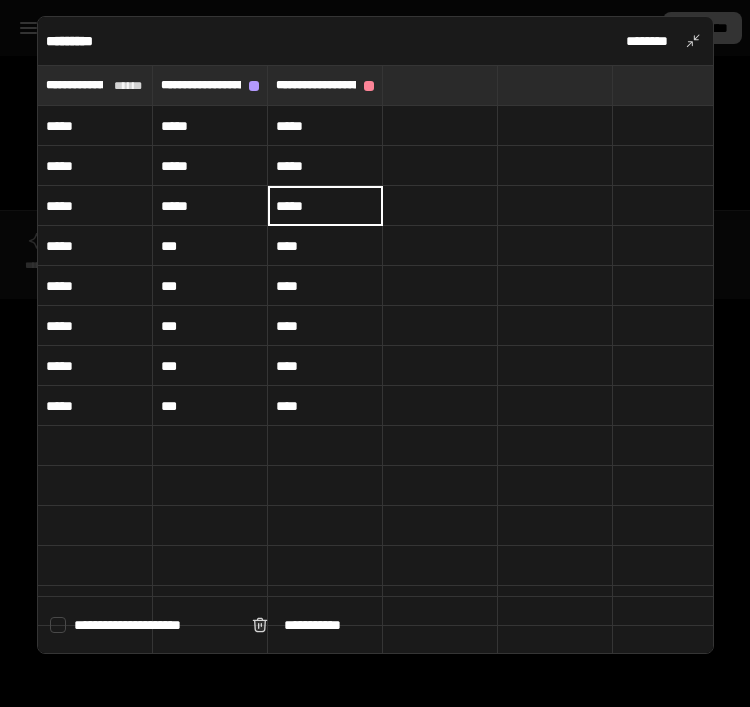 type on "*****" 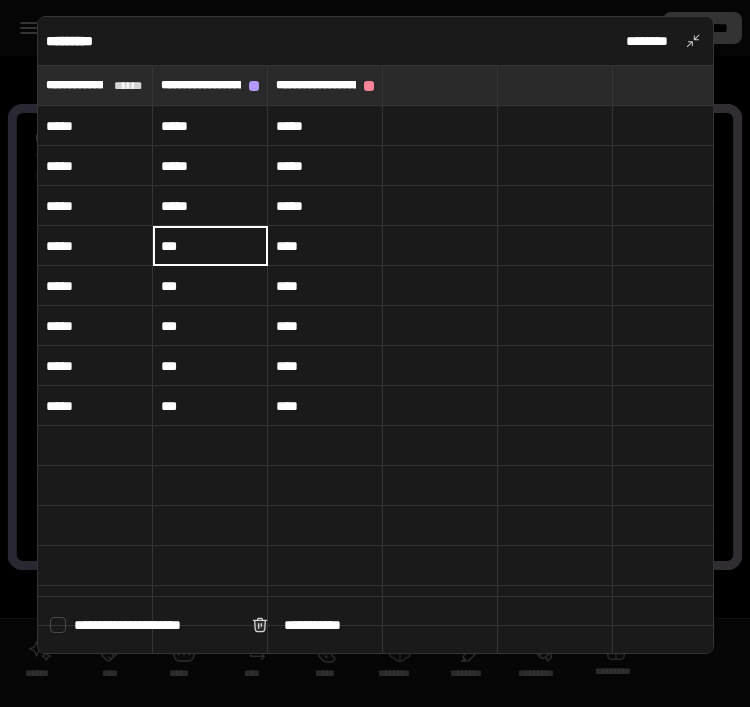click on "***" at bounding box center [210, 246] 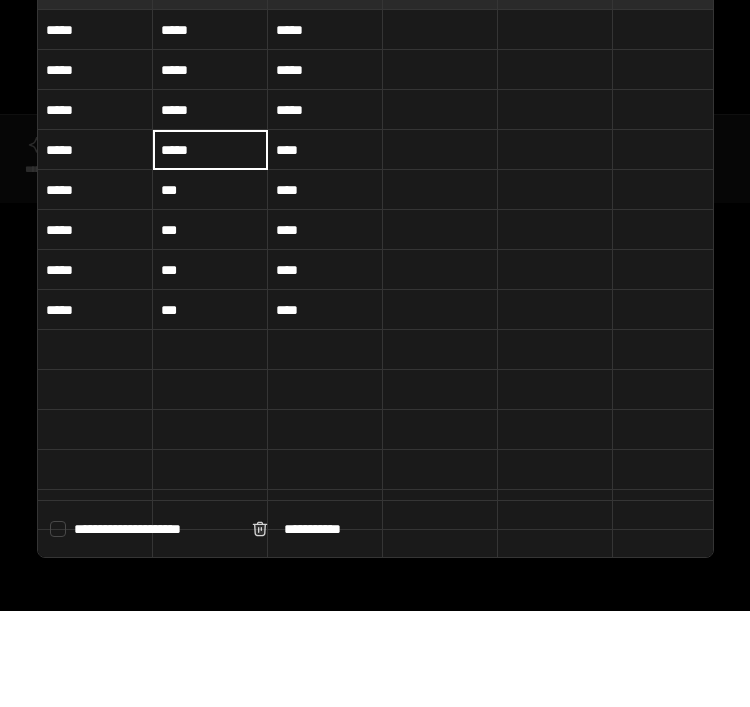 type on "*****" 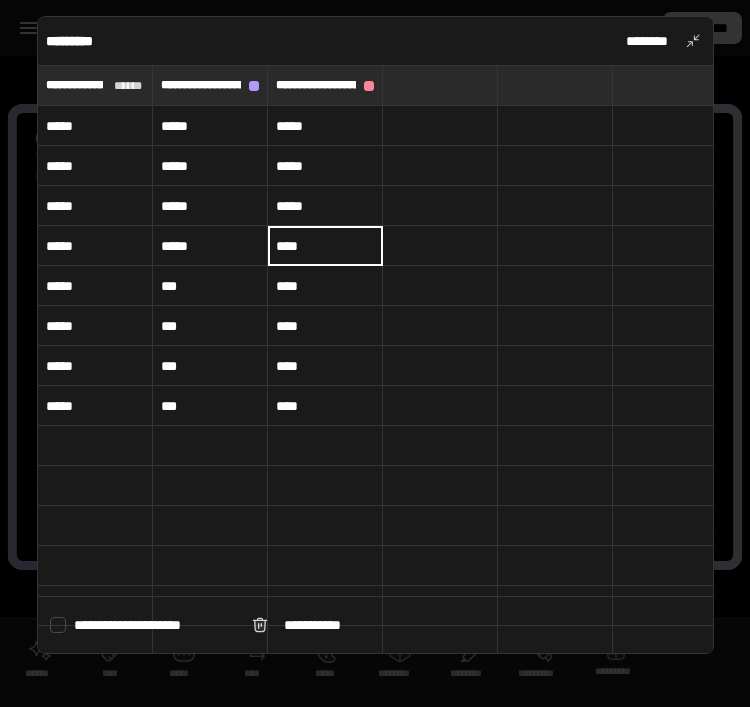 click on "****" at bounding box center [325, 246] 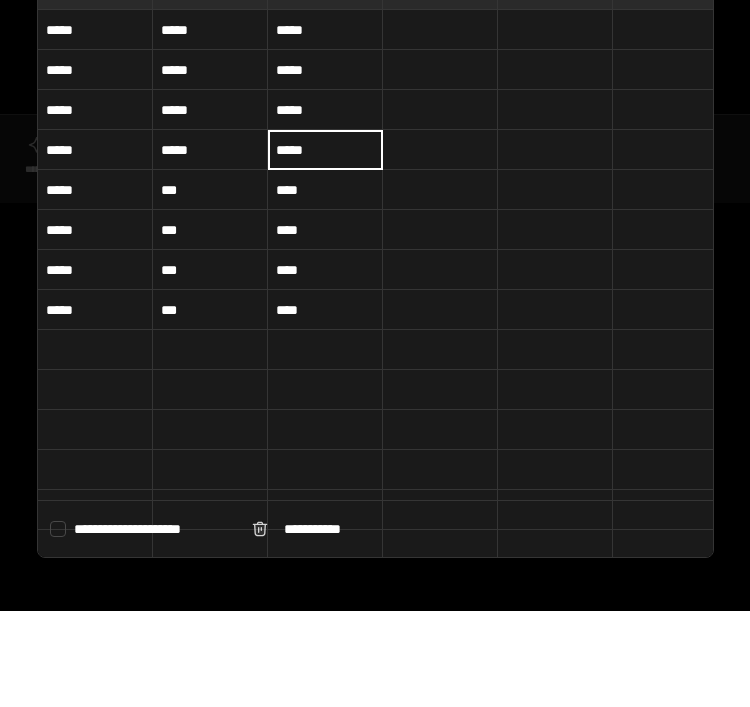 type on "*****" 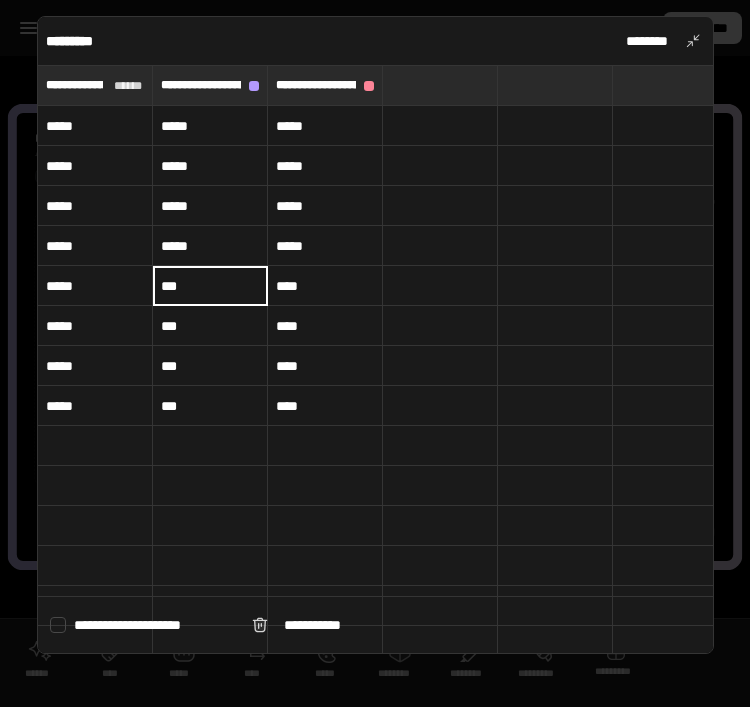 click on "***" at bounding box center (210, 286) 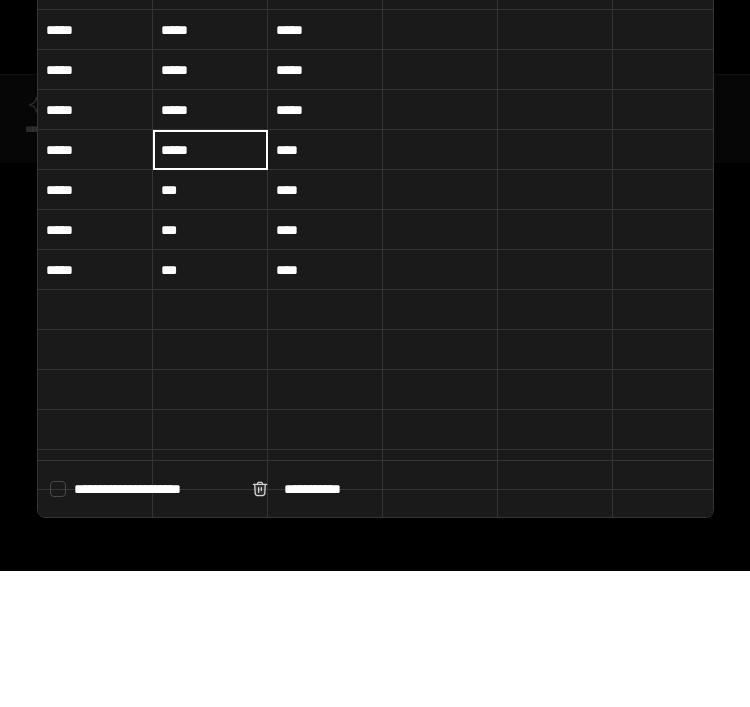 type on "*****" 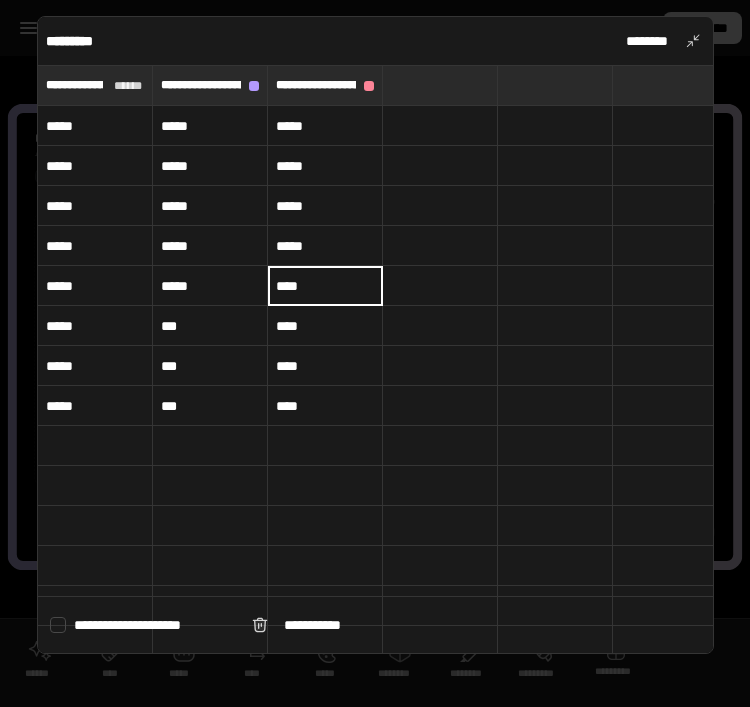 click on "****" at bounding box center (325, 286) 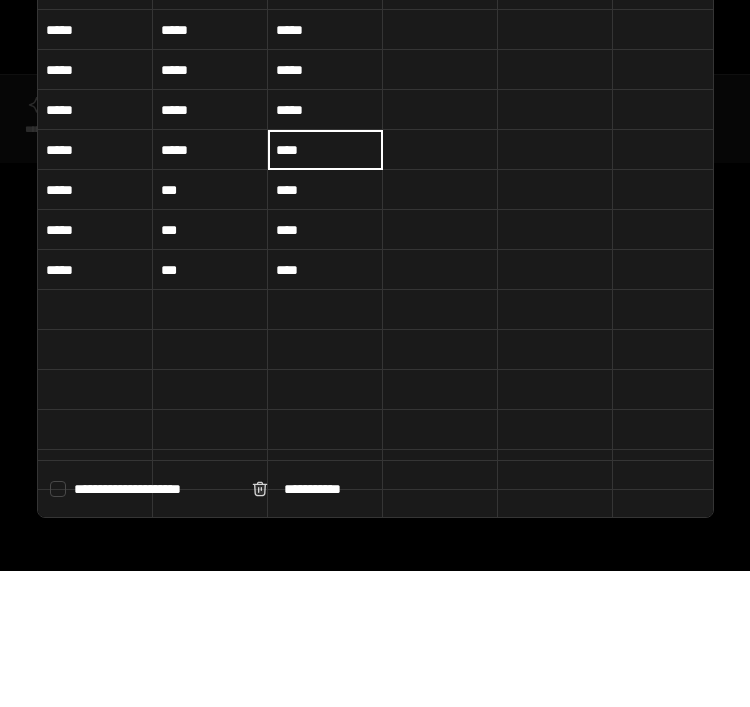 click on "****" at bounding box center [325, 285] 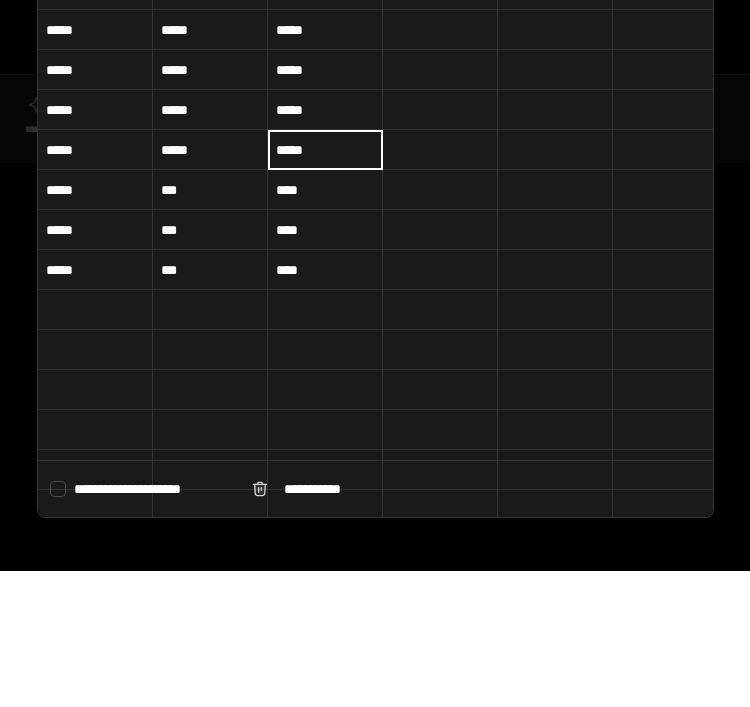 type on "*****" 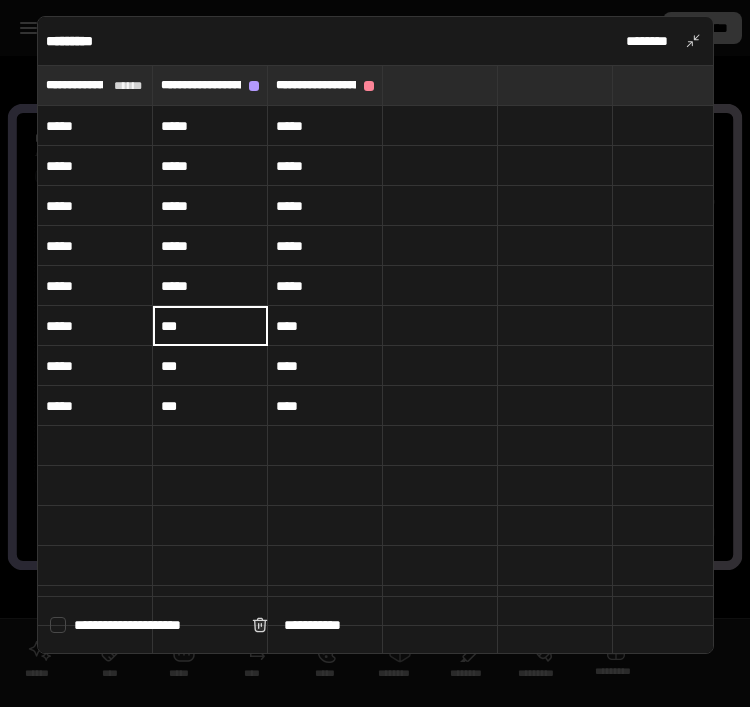 click on "***" at bounding box center [210, 326] 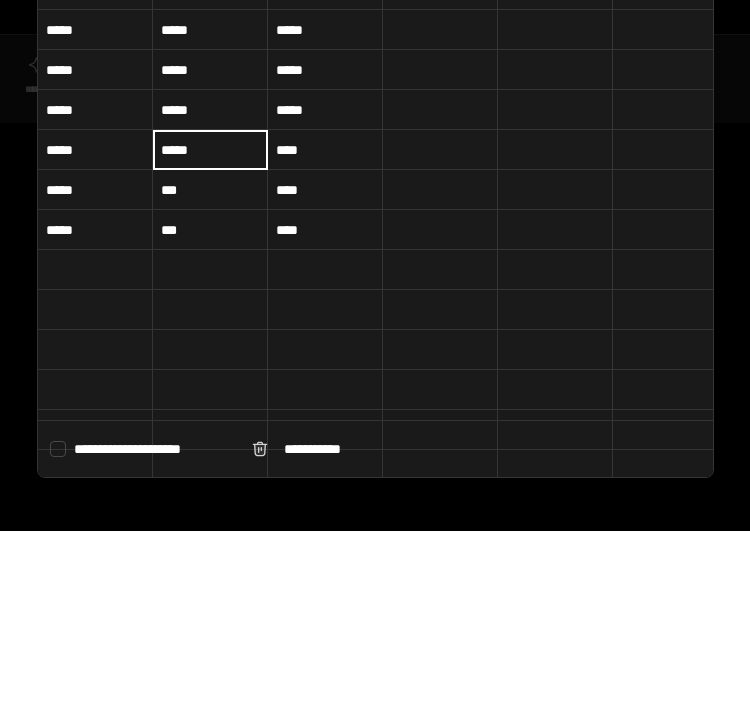 type on "*****" 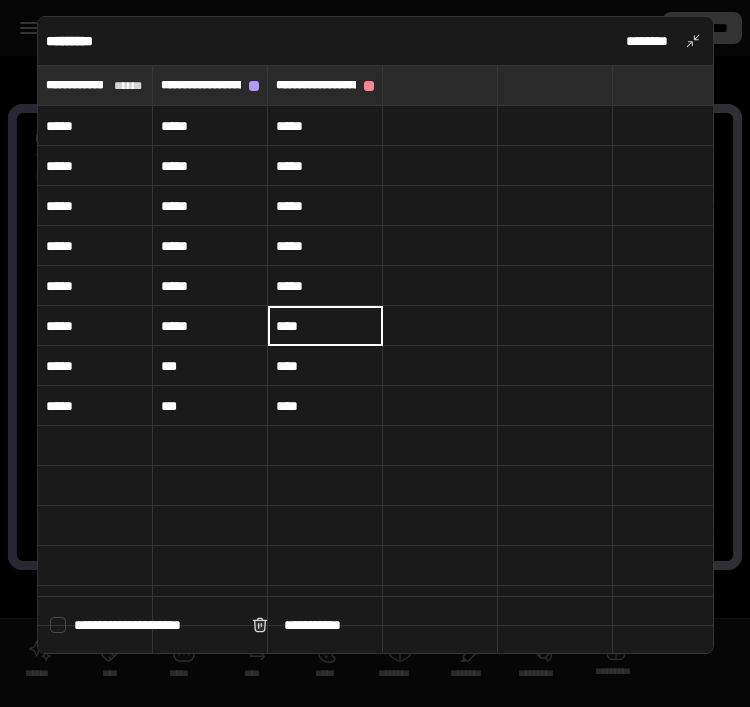 click on "****" at bounding box center [325, 326] 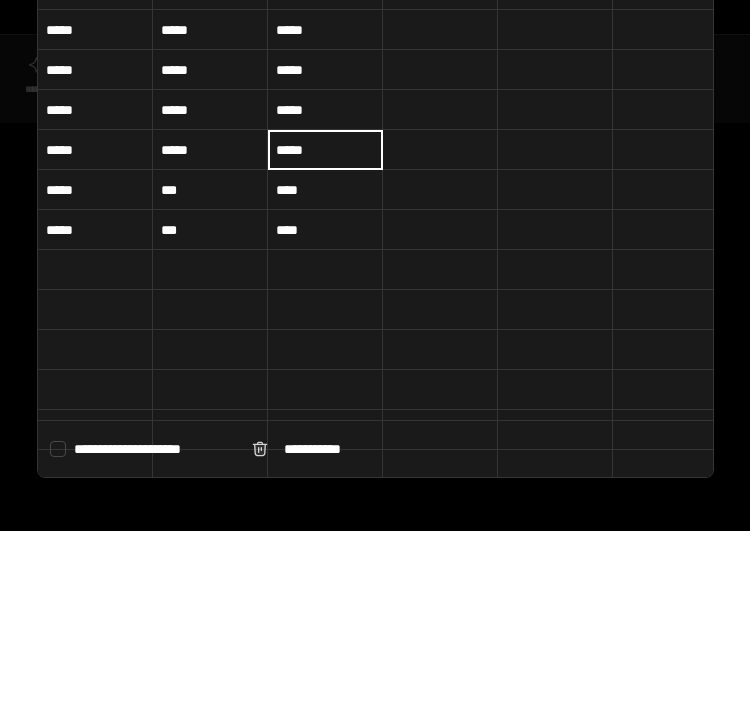 type on "*****" 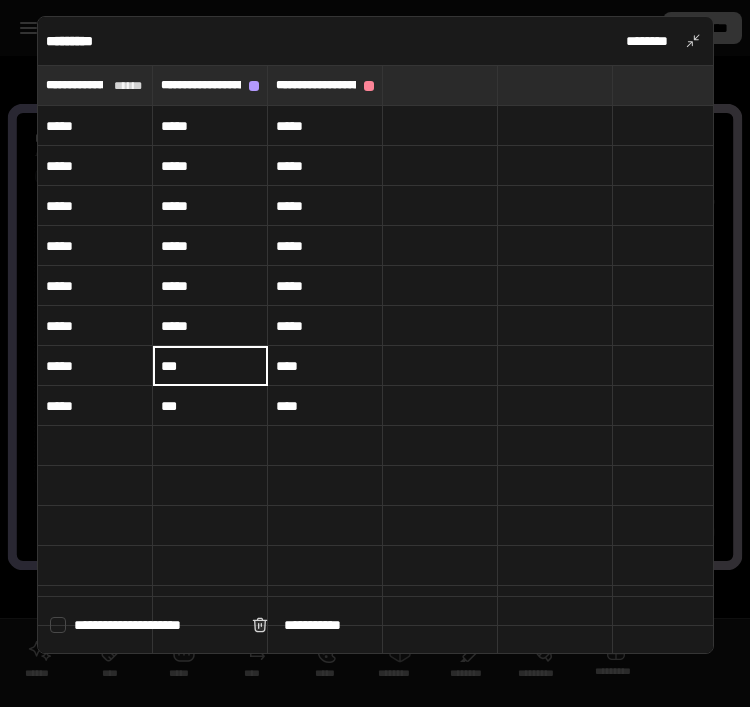 click on "***" at bounding box center [210, 366] 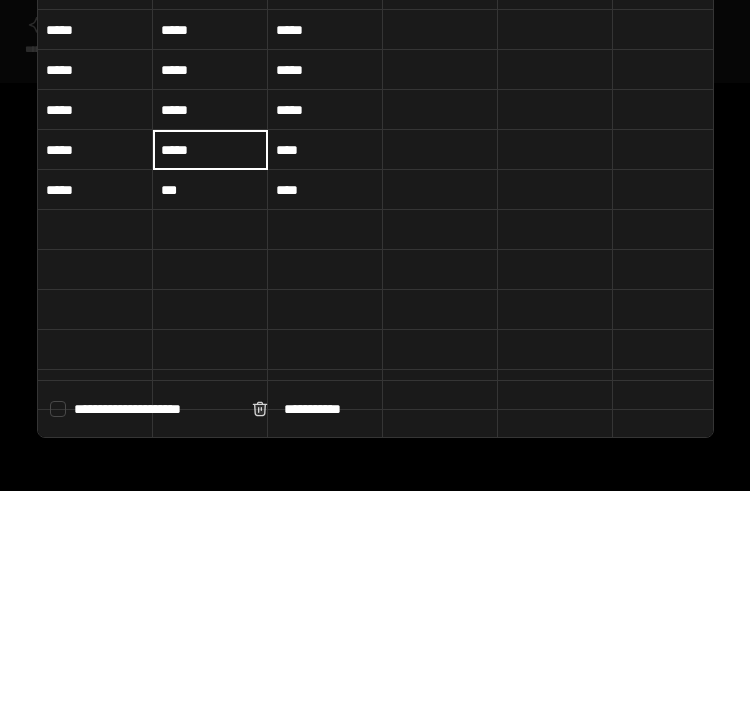 type on "*****" 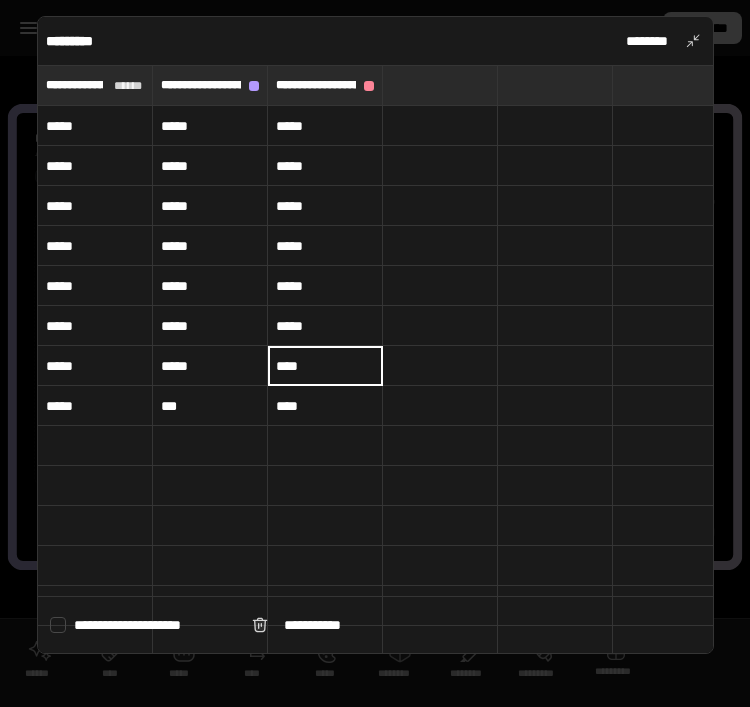 click on "****" at bounding box center [325, 366] 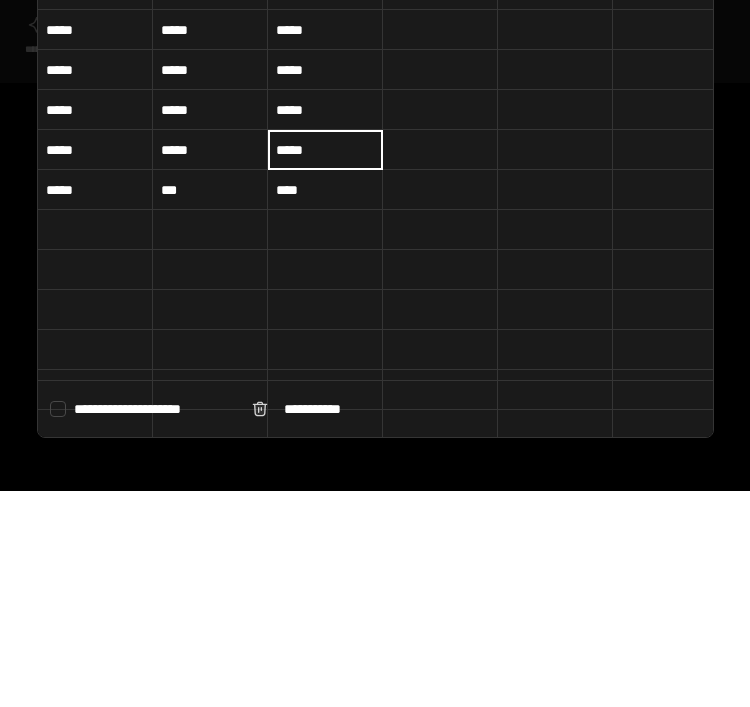 type on "*****" 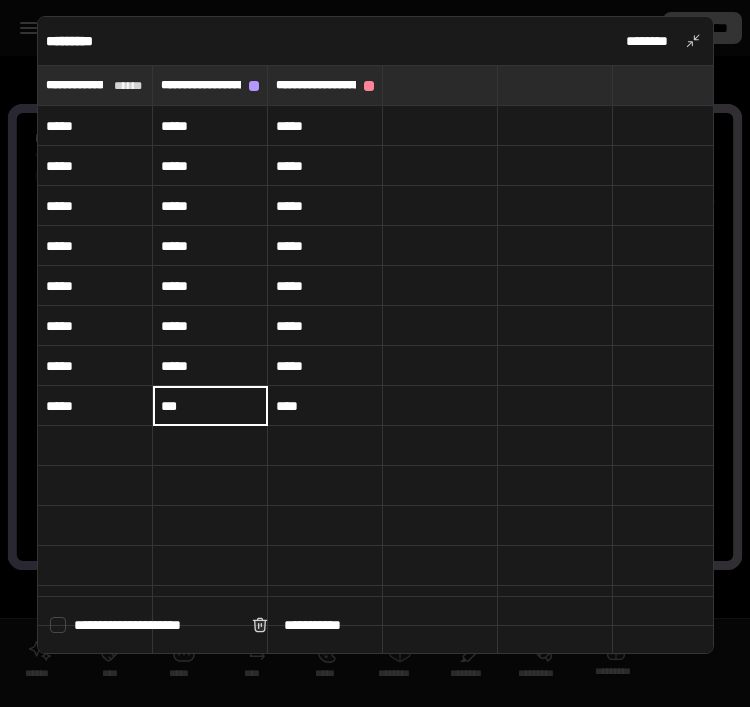 click on "***" at bounding box center [210, 406] 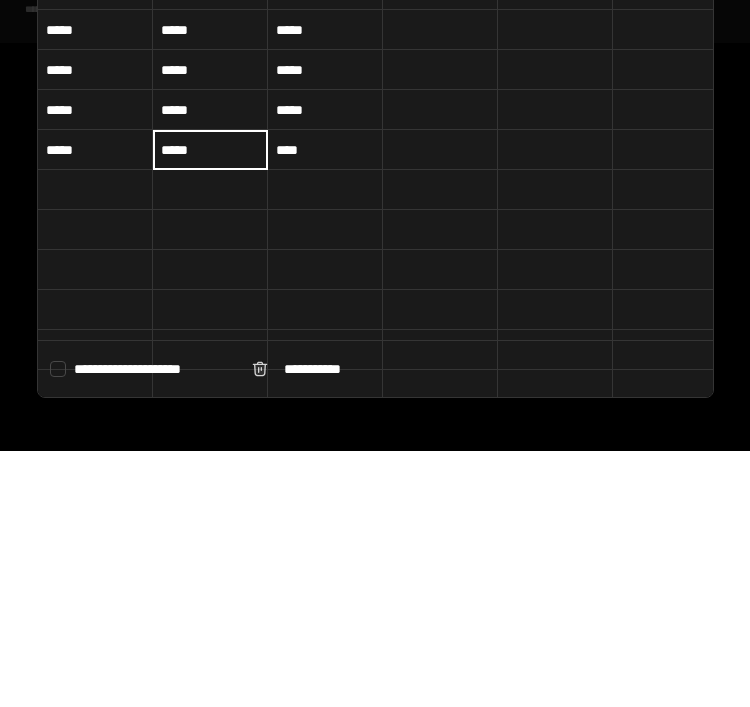 type on "*****" 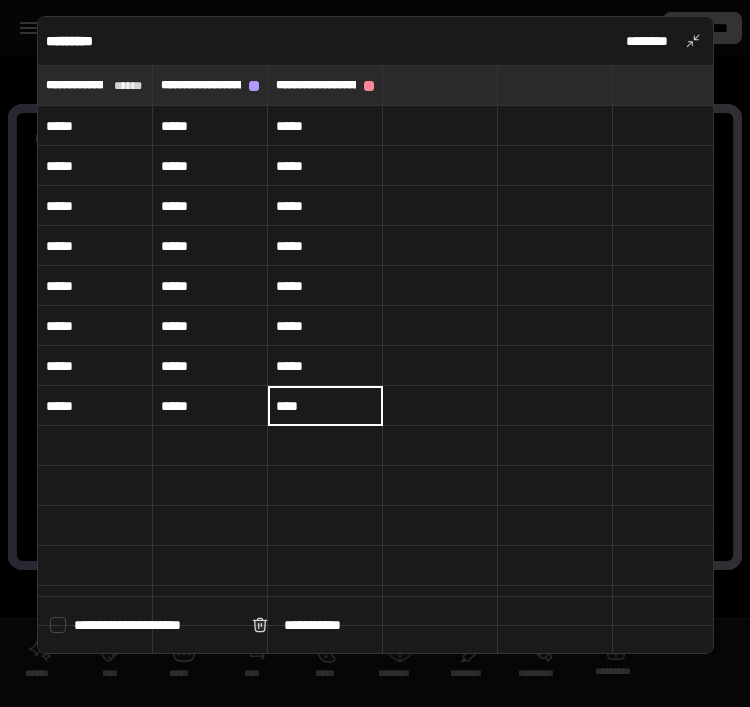 click on "****" at bounding box center (325, 406) 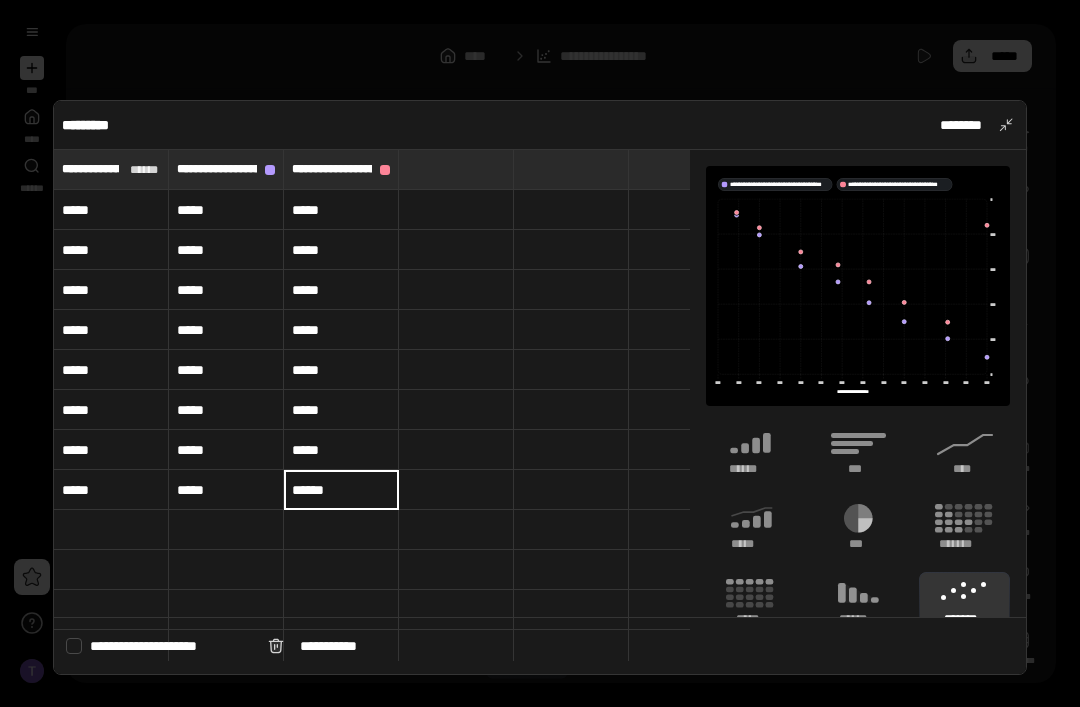 type on "******" 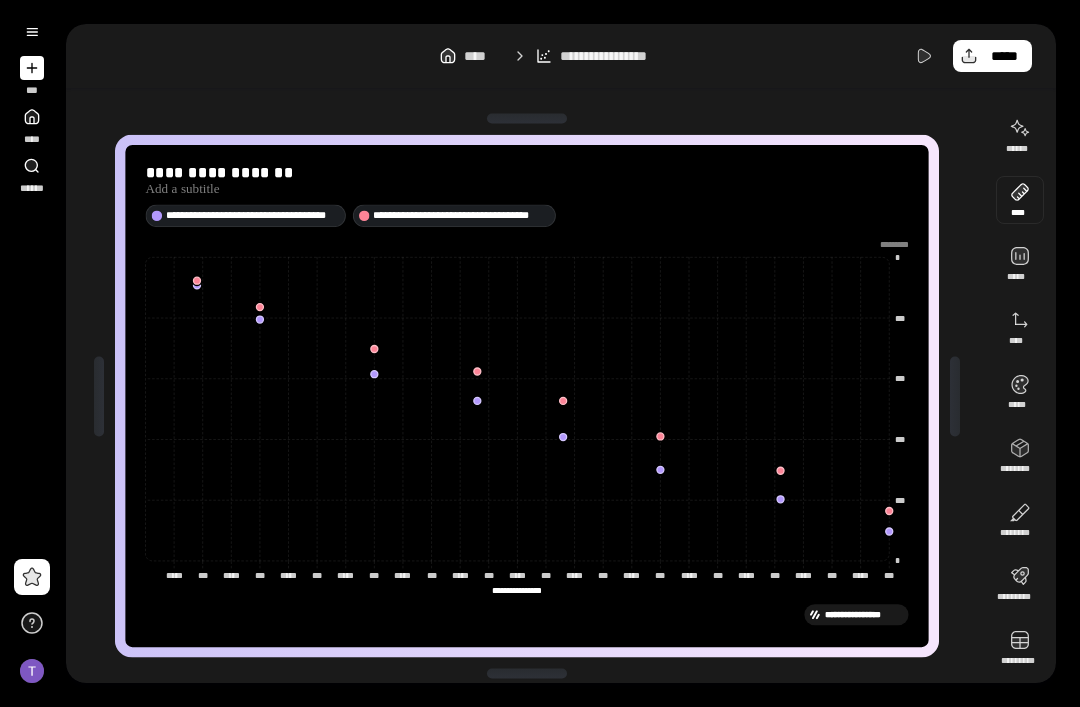 click at bounding box center (1020, 200) 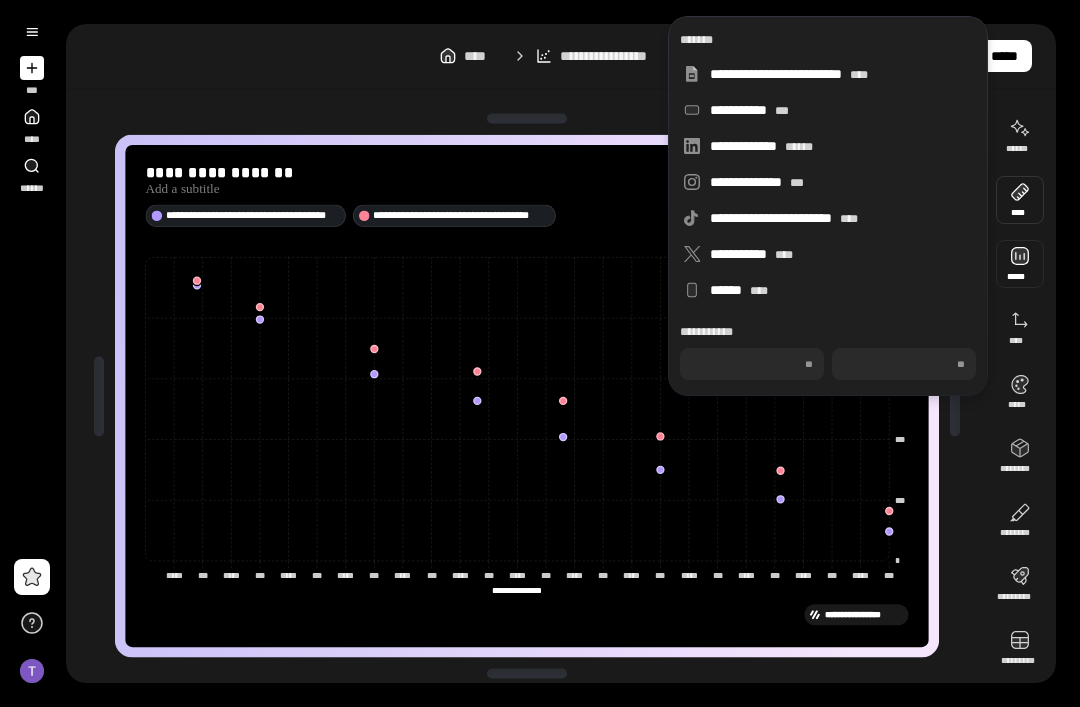 click at bounding box center [1020, 264] 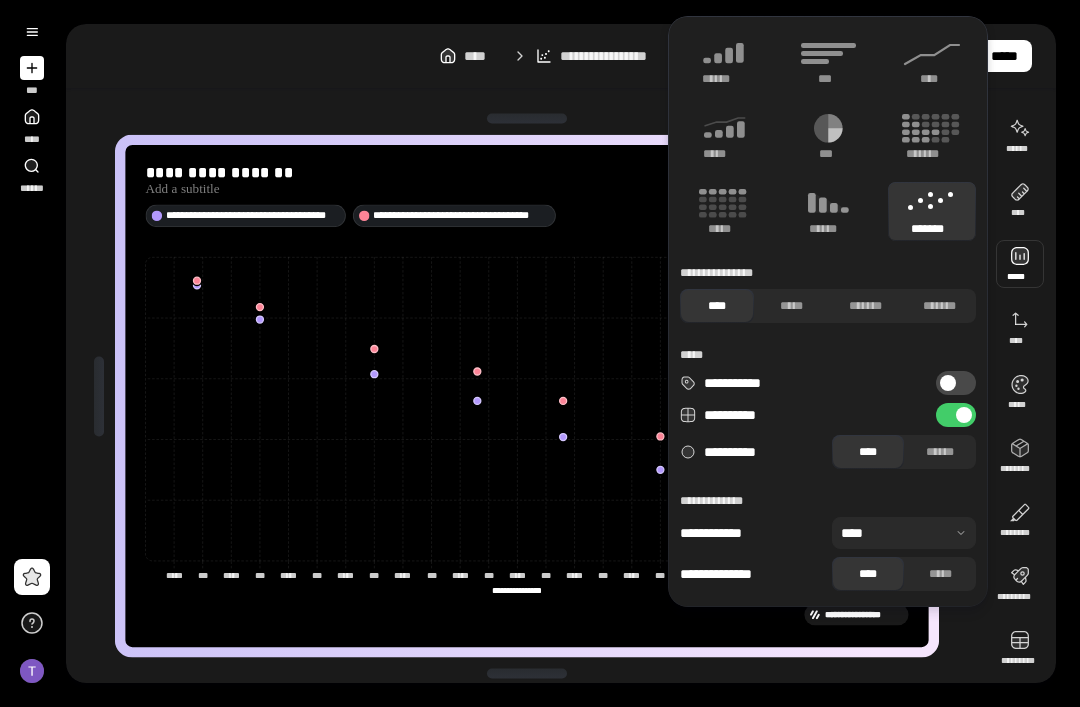 click on "******" at bounding box center [940, 452] 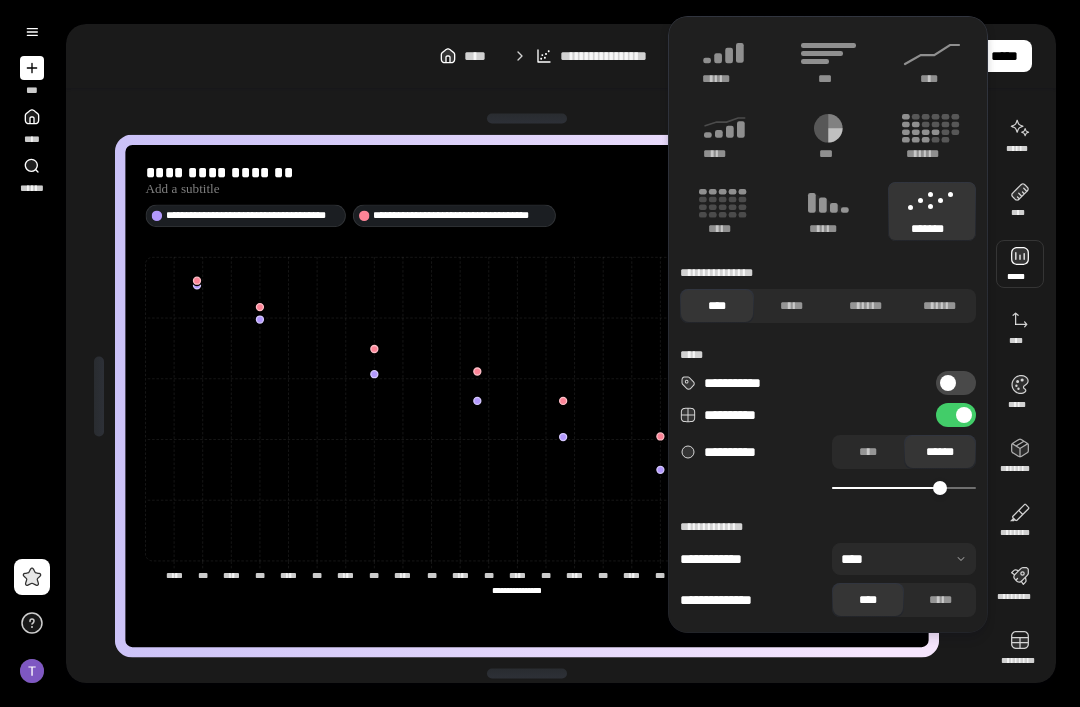 click at bounding box center (940, 488) 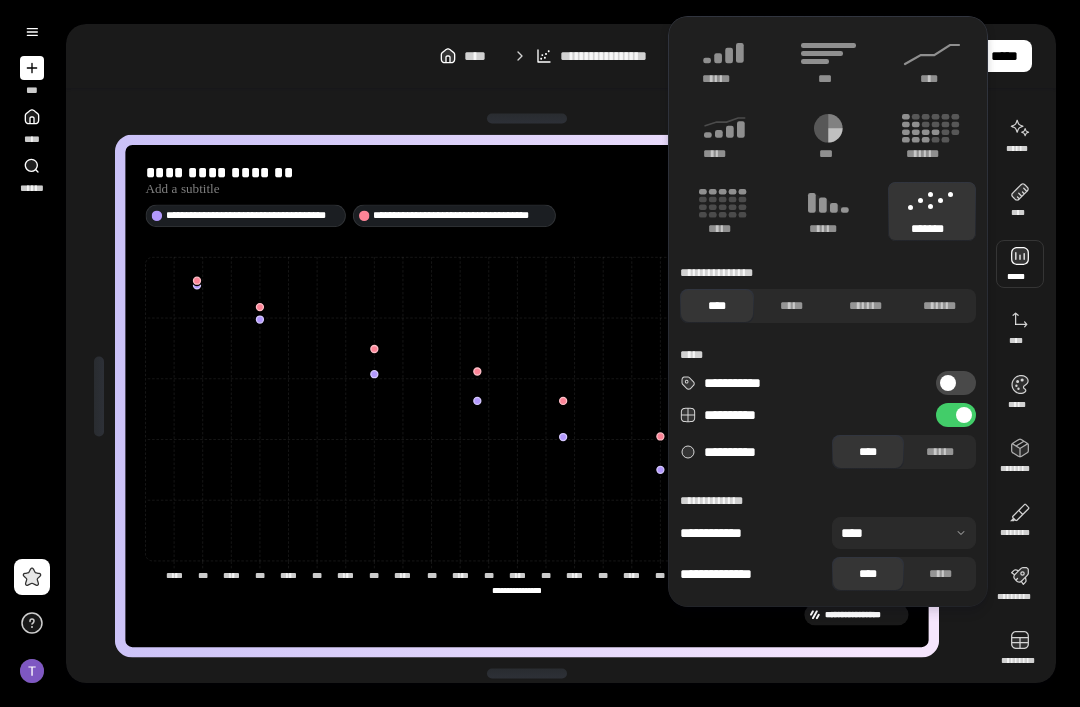 click on "*******" at bounding box center [939, 306] 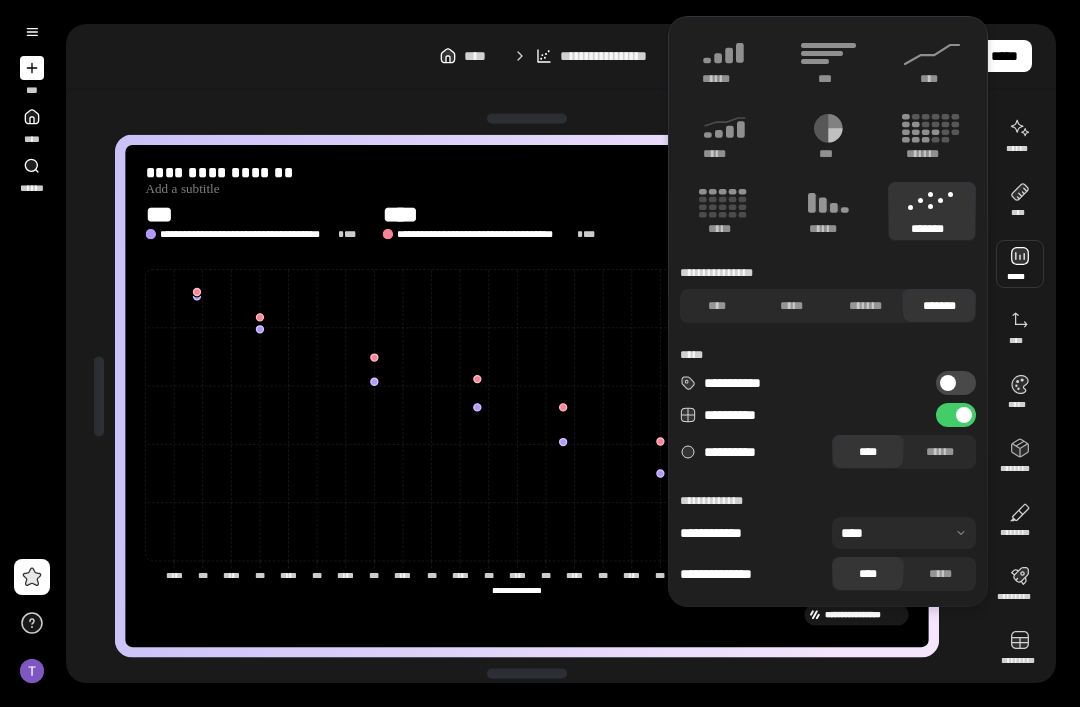 click on "*******" at bounding box center [865, 306] 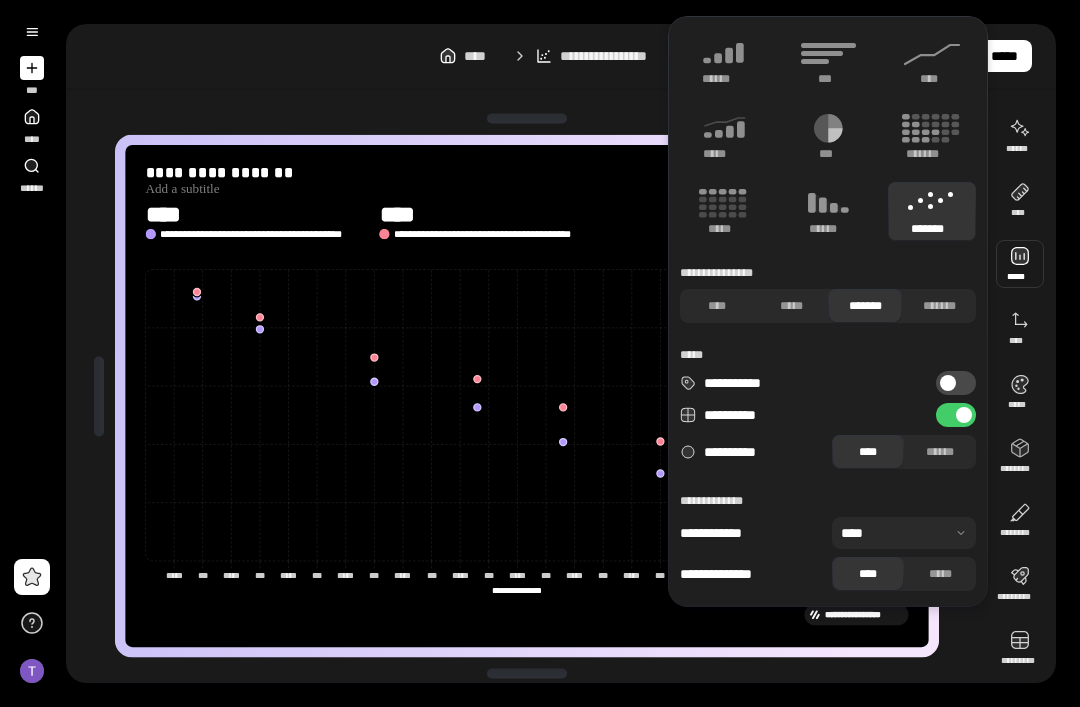 click on "*****" at bounding box center [791, 306] 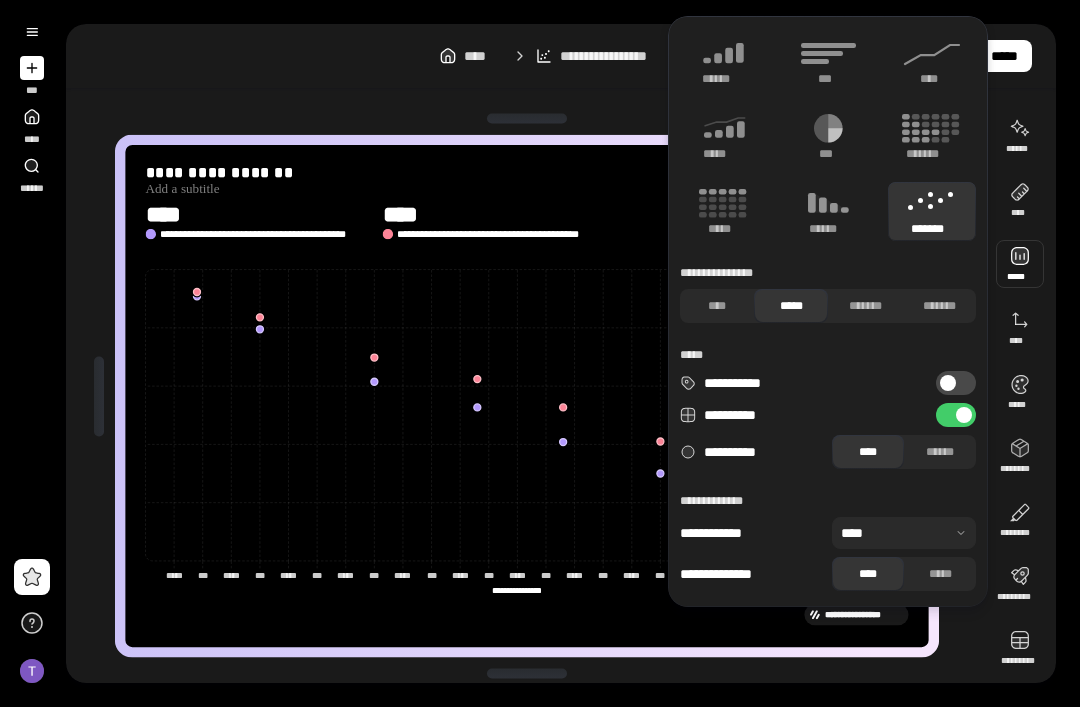 click on "****" at bounding box center [717, 306] 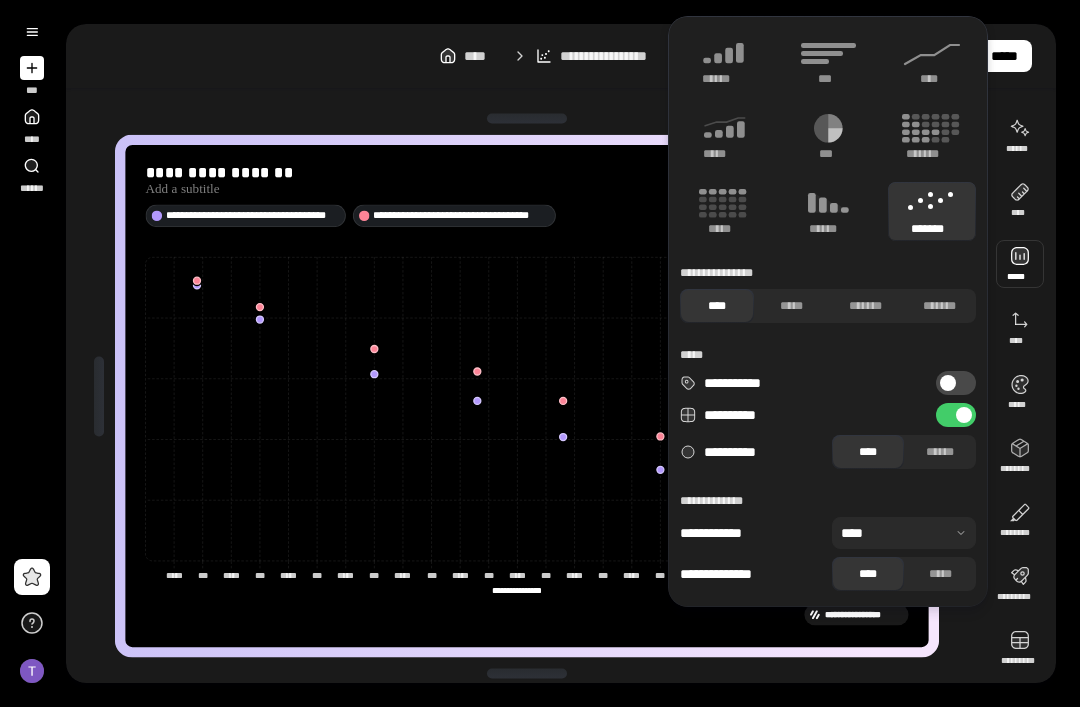 click on "*******" at bounding box center (932, 211) 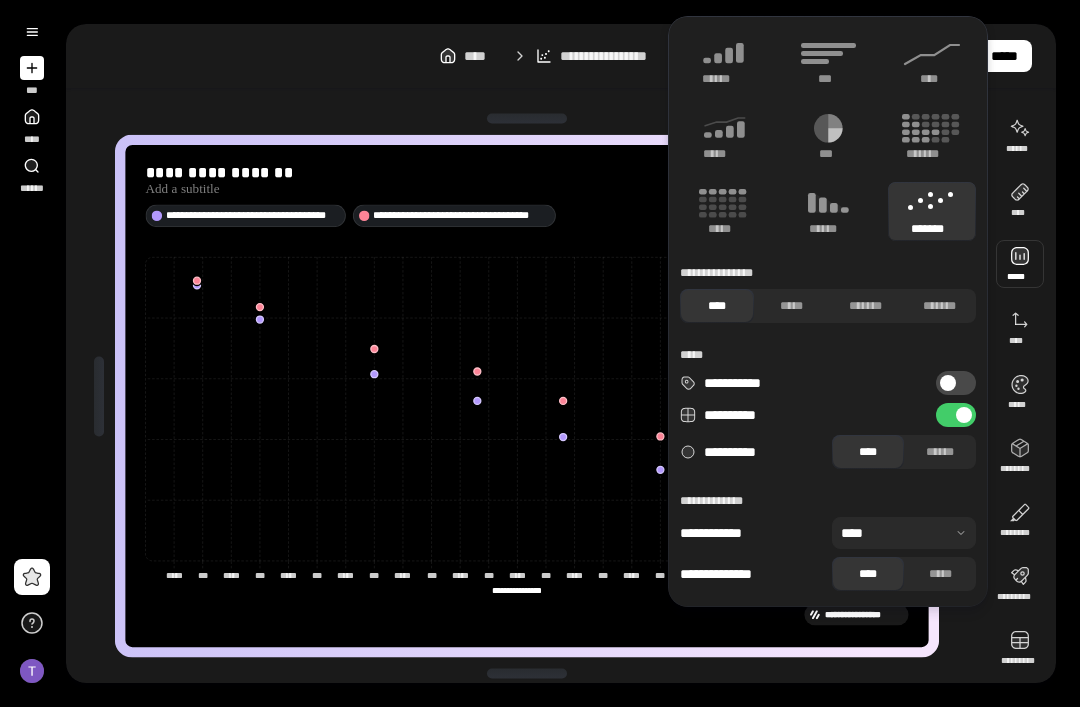 click at bounding box center (904, 533) 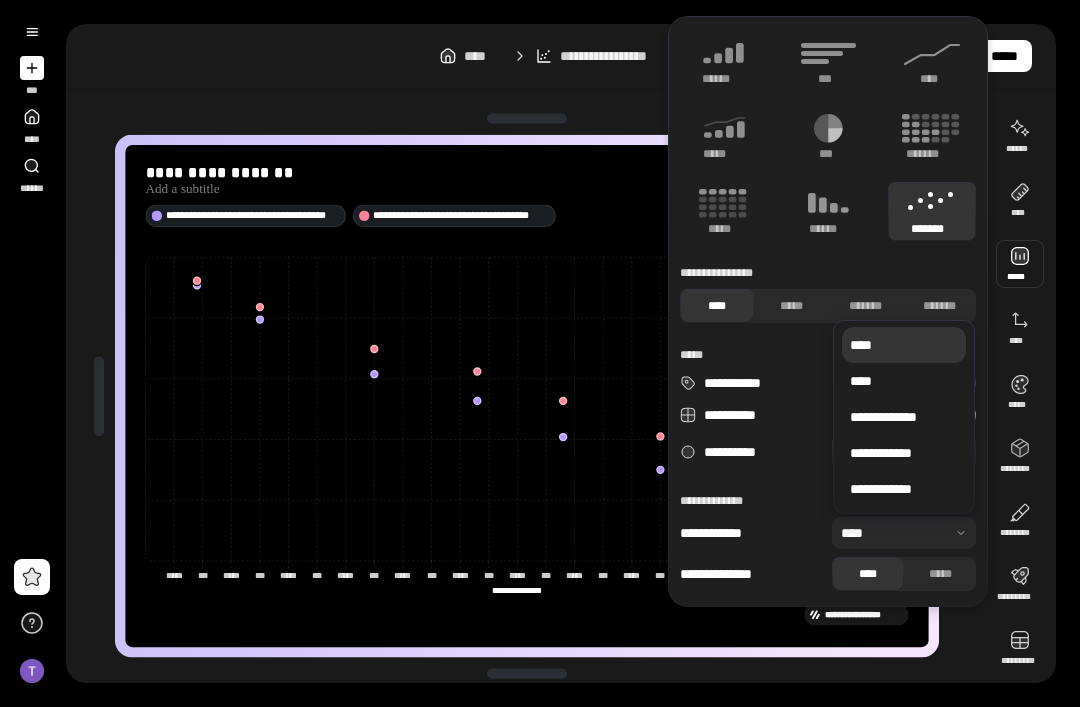 click on "**********" at bounding box center [527, 173] 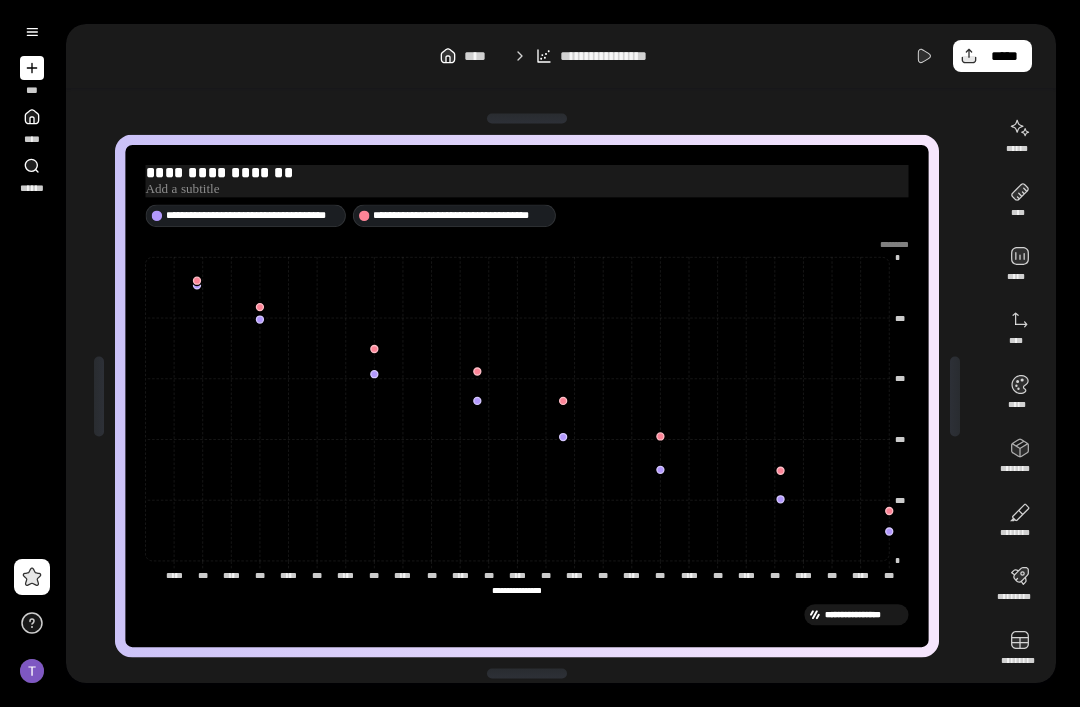 click on "**********" at bounding box center [527, 173] 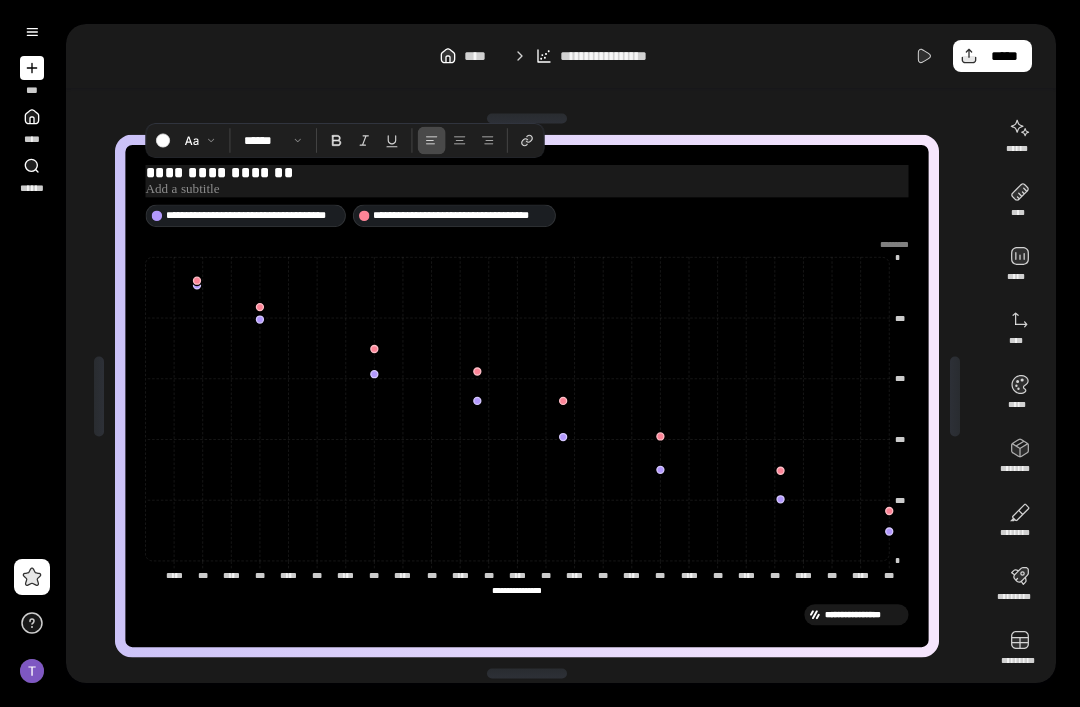 click at bounding box center (527, 190) 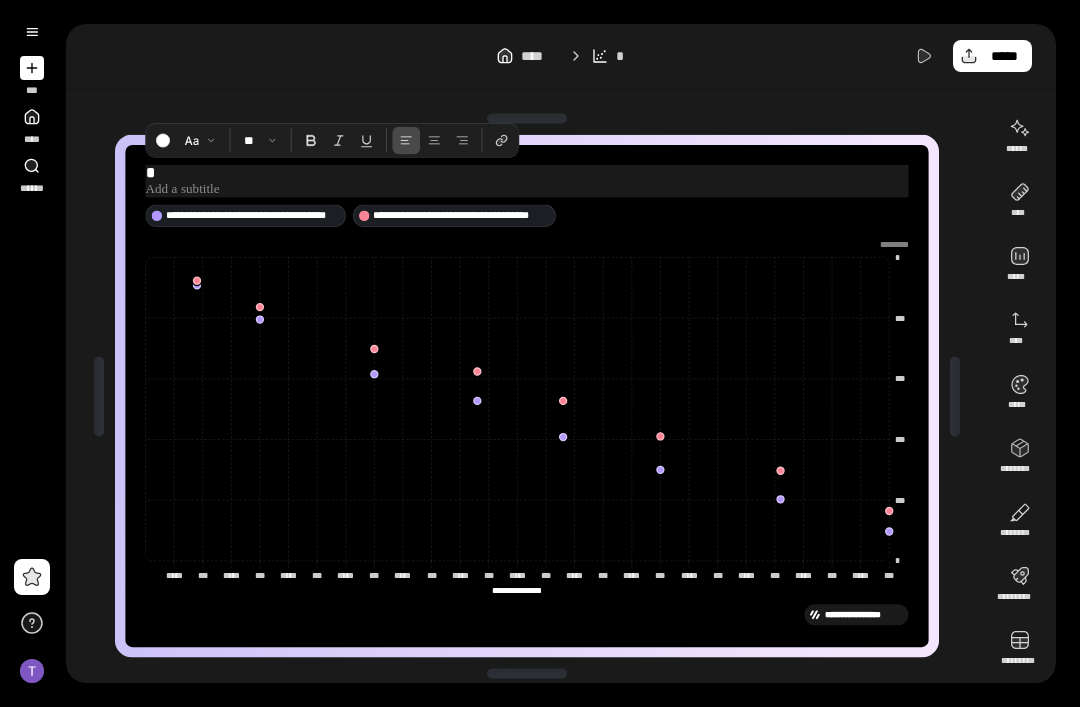 type 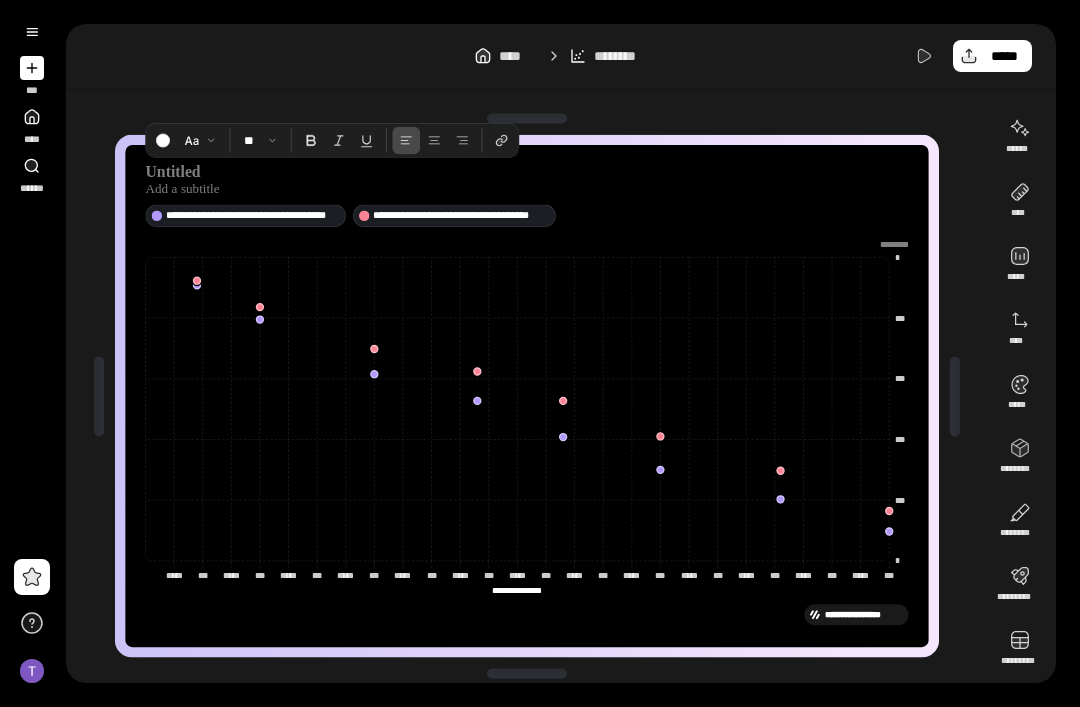 click on "**********" at bounding box center (527, 396) 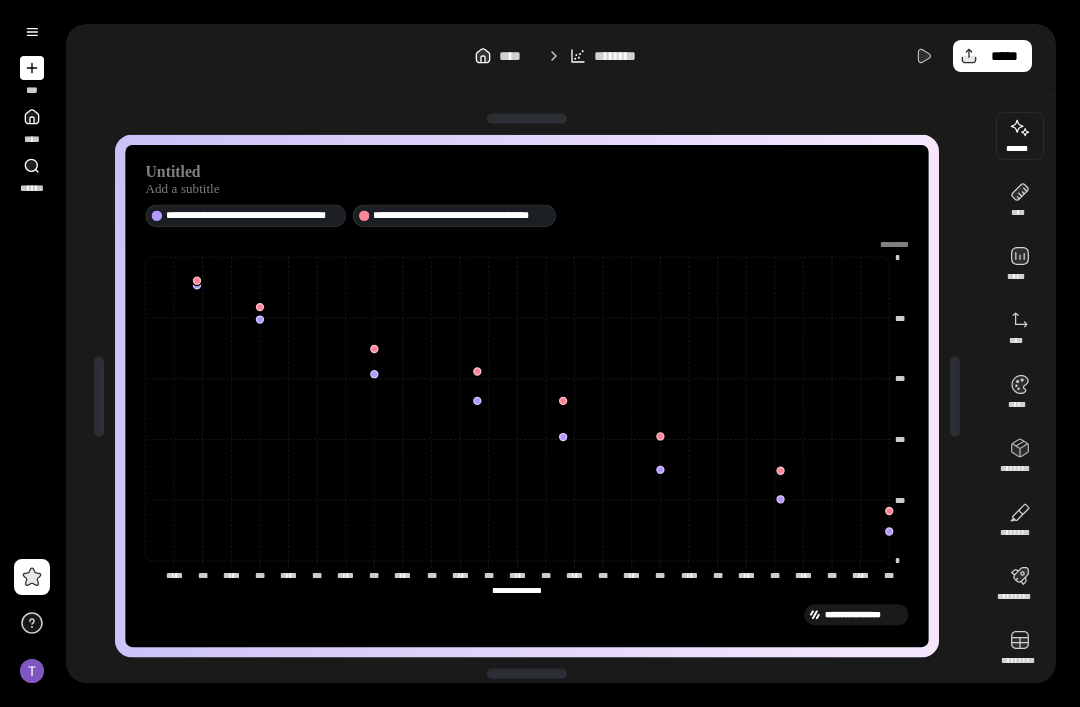 click at bounding box center [1020, 136] 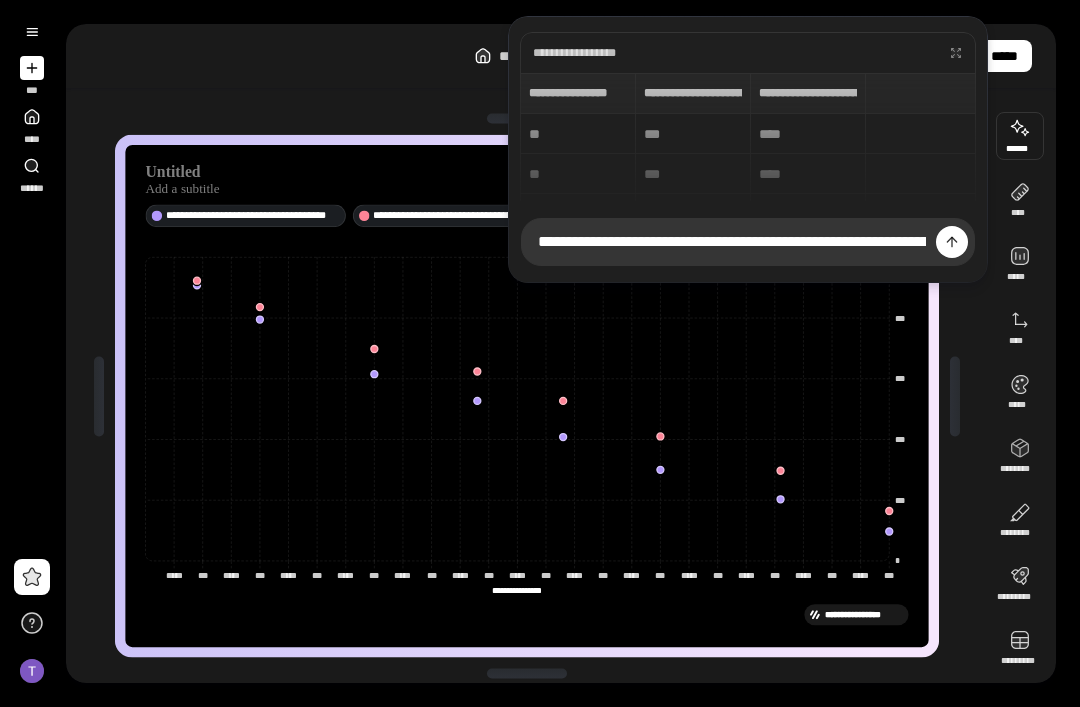 type on "**********" 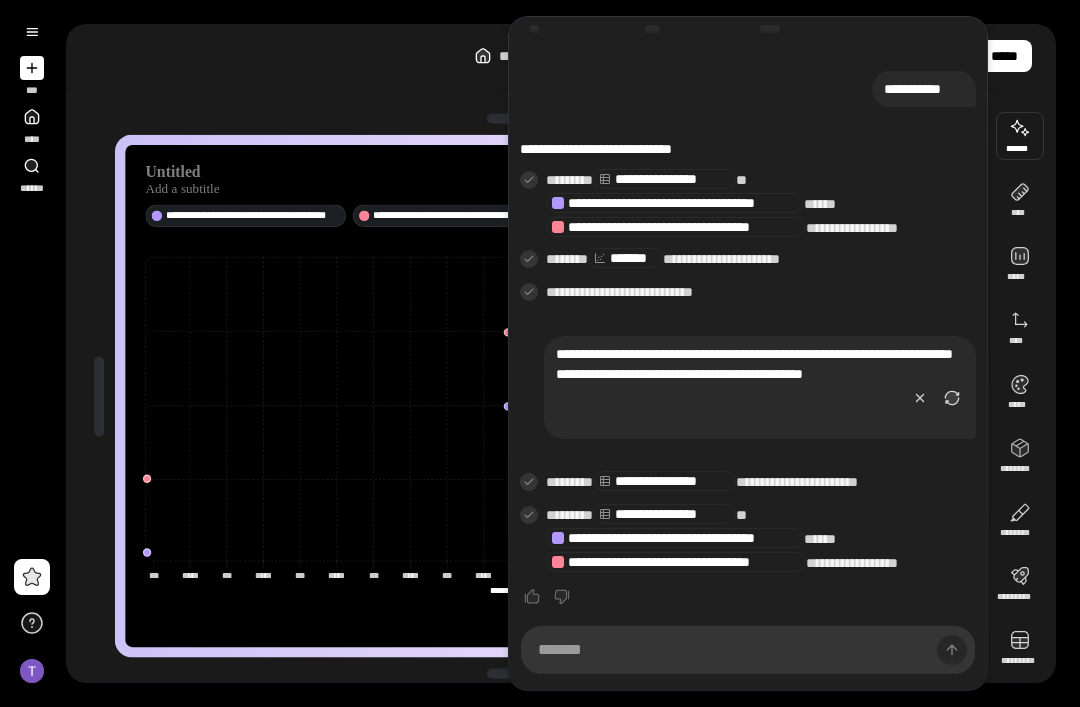 scroll, scrollTop: 194, scrollLeft: 0, axis: vertical 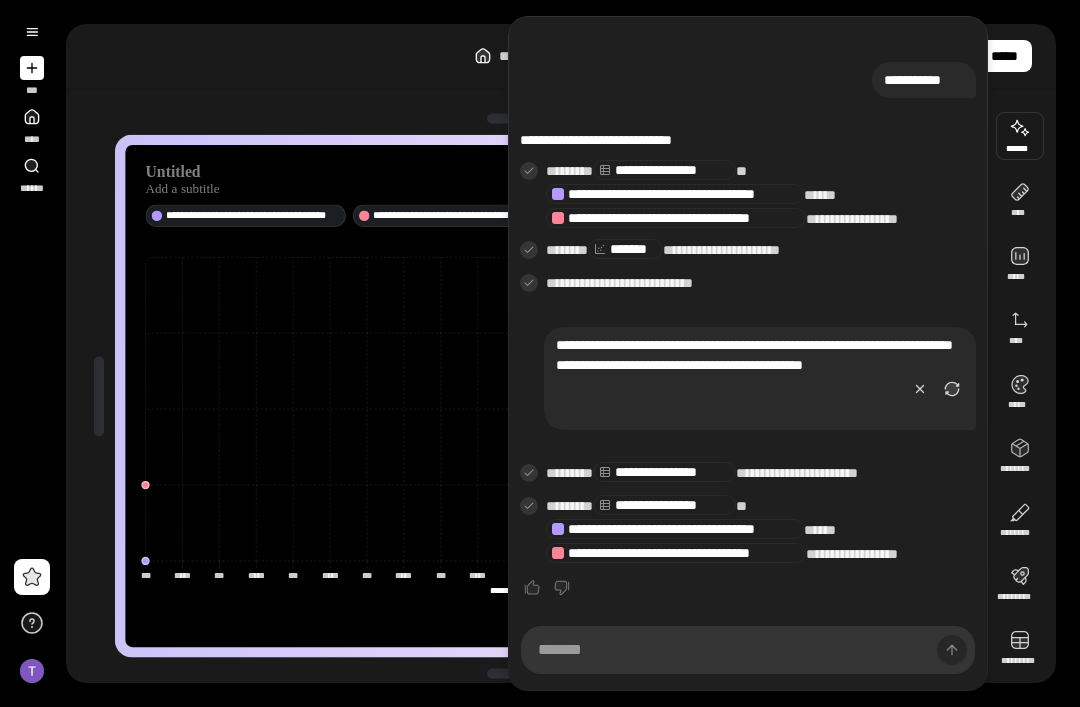 click on "**********" at bounding box center (540, 353) 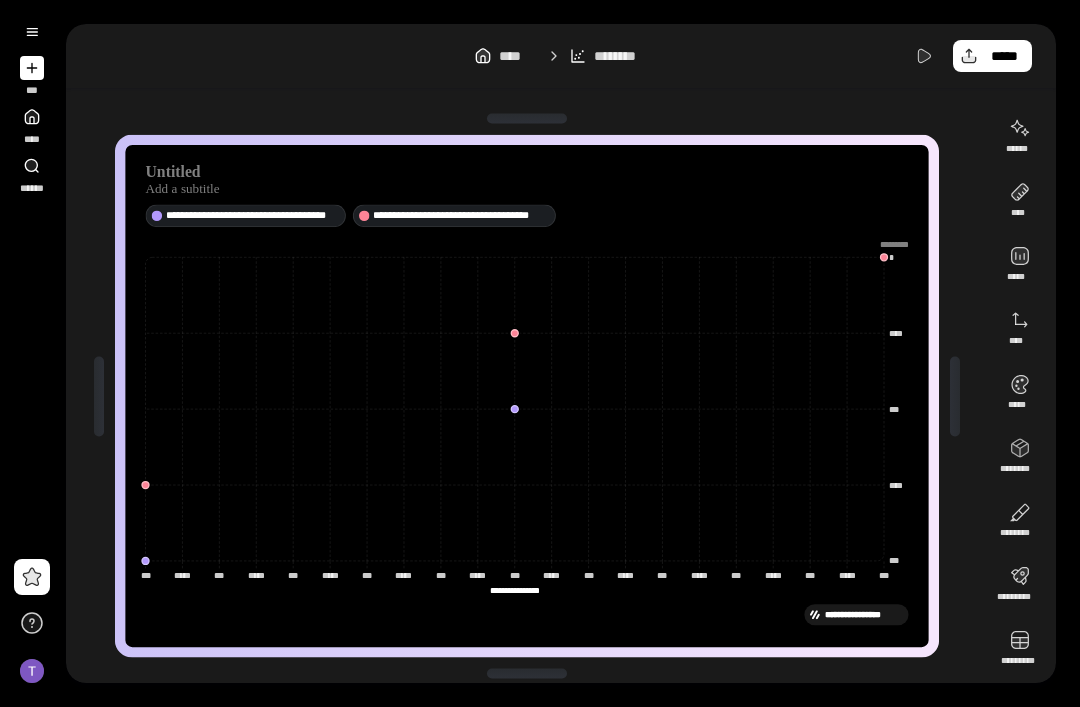 scroll, scrollTop: 0, scrollLeft: 0, axis: both 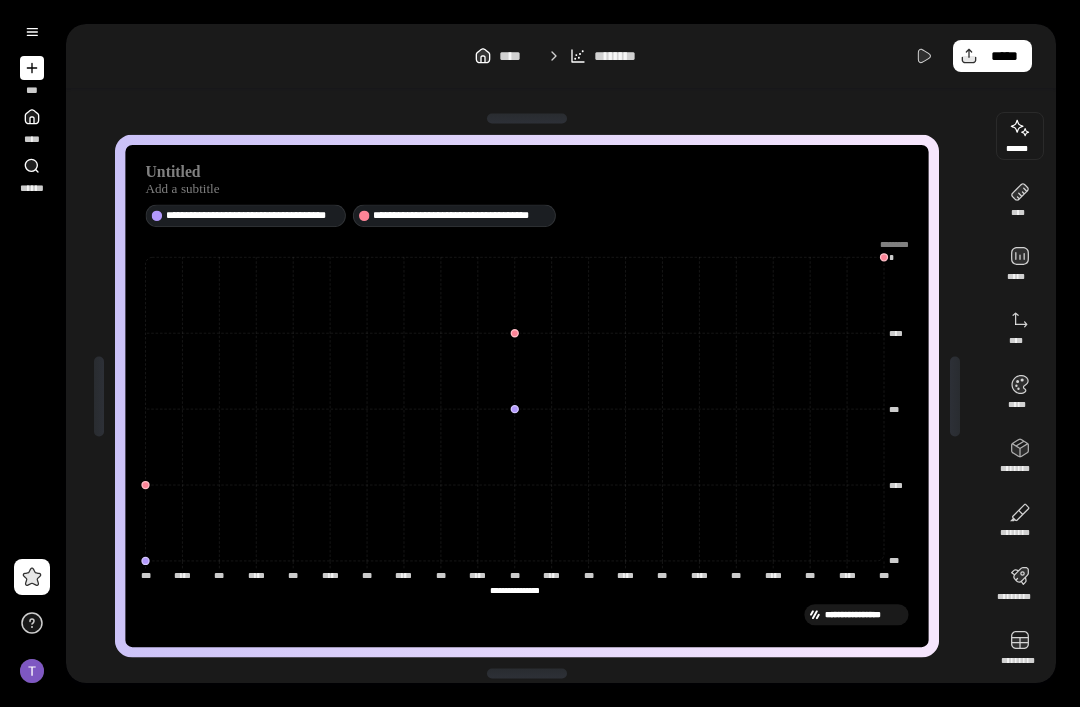 click at bounding box center (1020, 136) 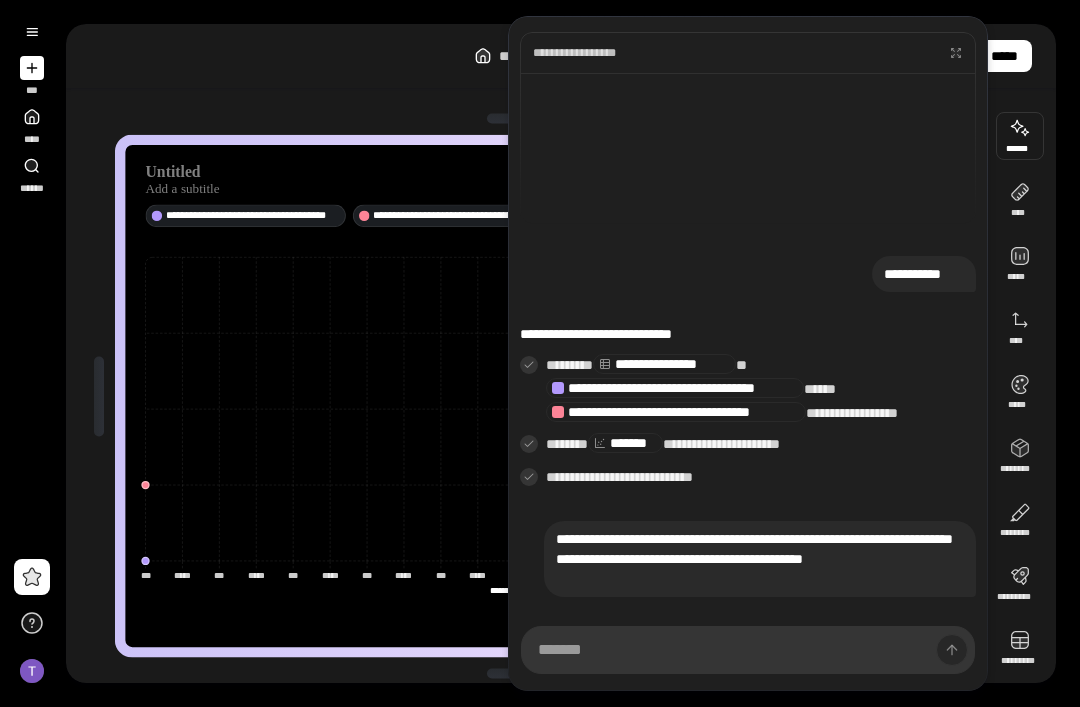 scroll, scrollTop: 167, scrollLeft: 0, axis: vertical 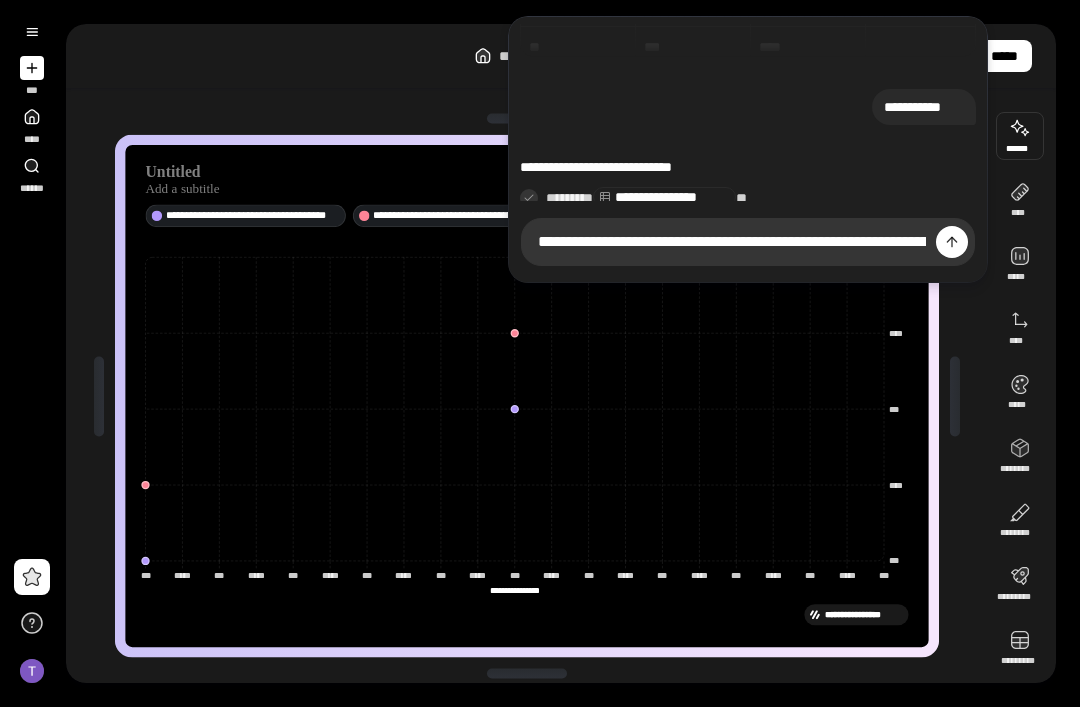 type on "**********" 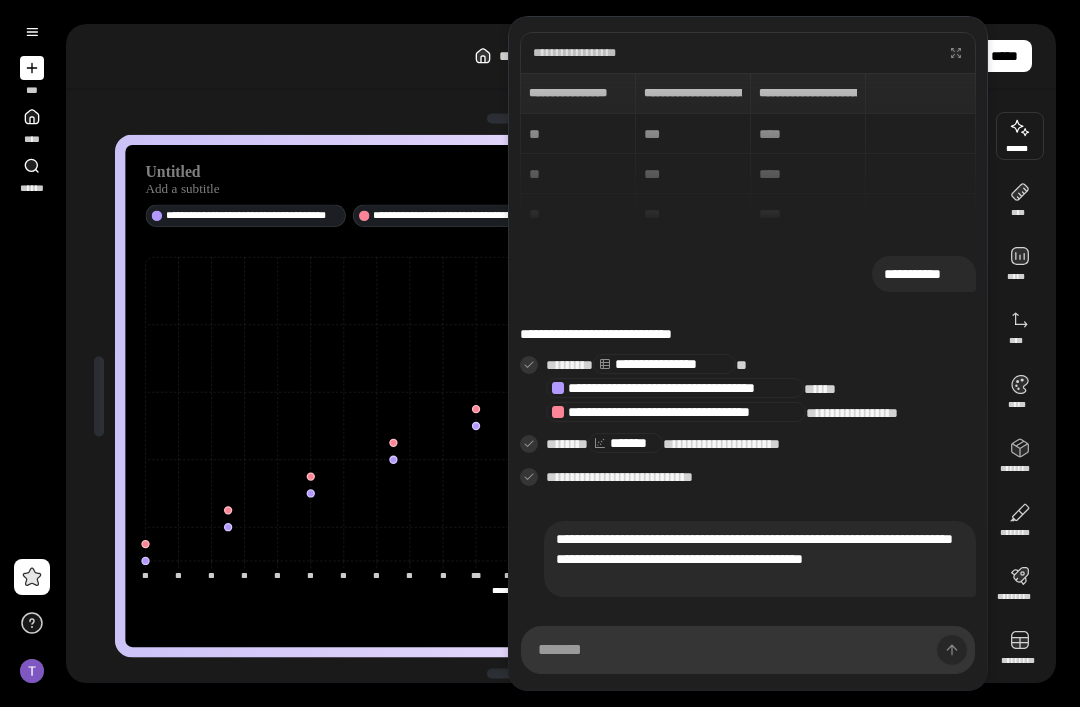 scroll, scrollTop: 0, scrollLeft: 0, axis: both 